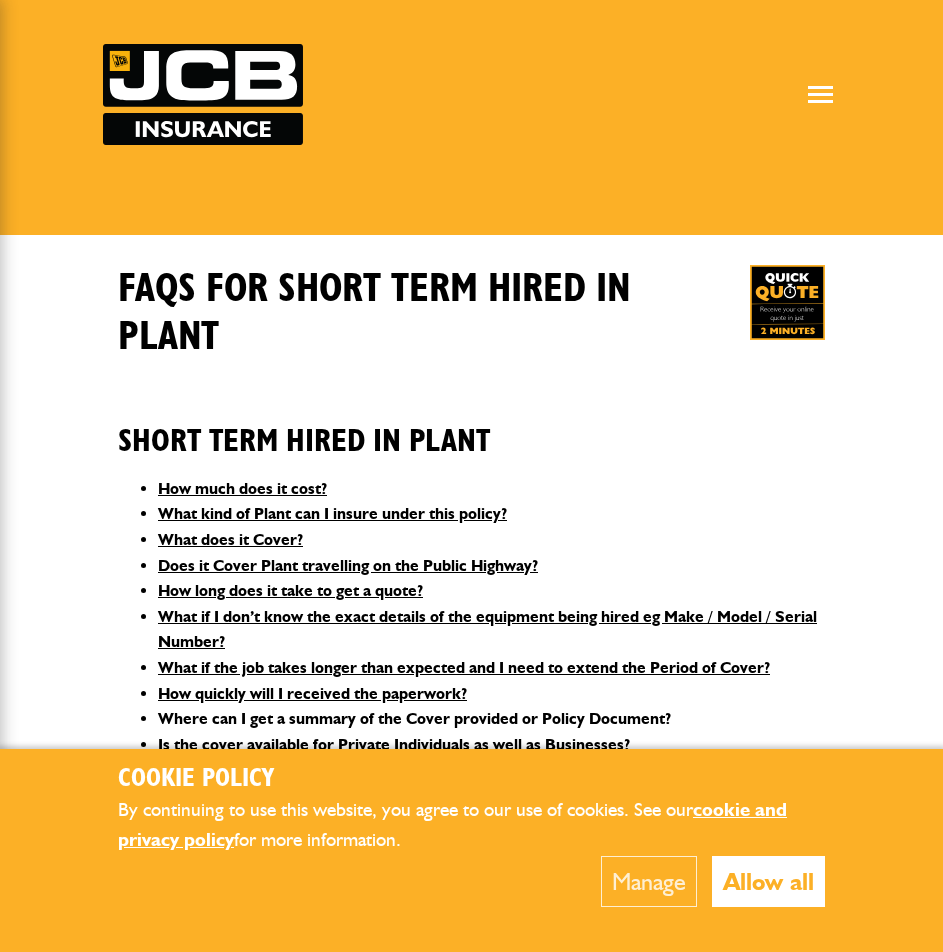 scroll, scrollTop: 400, scrollLeft: 0, axis: vertical 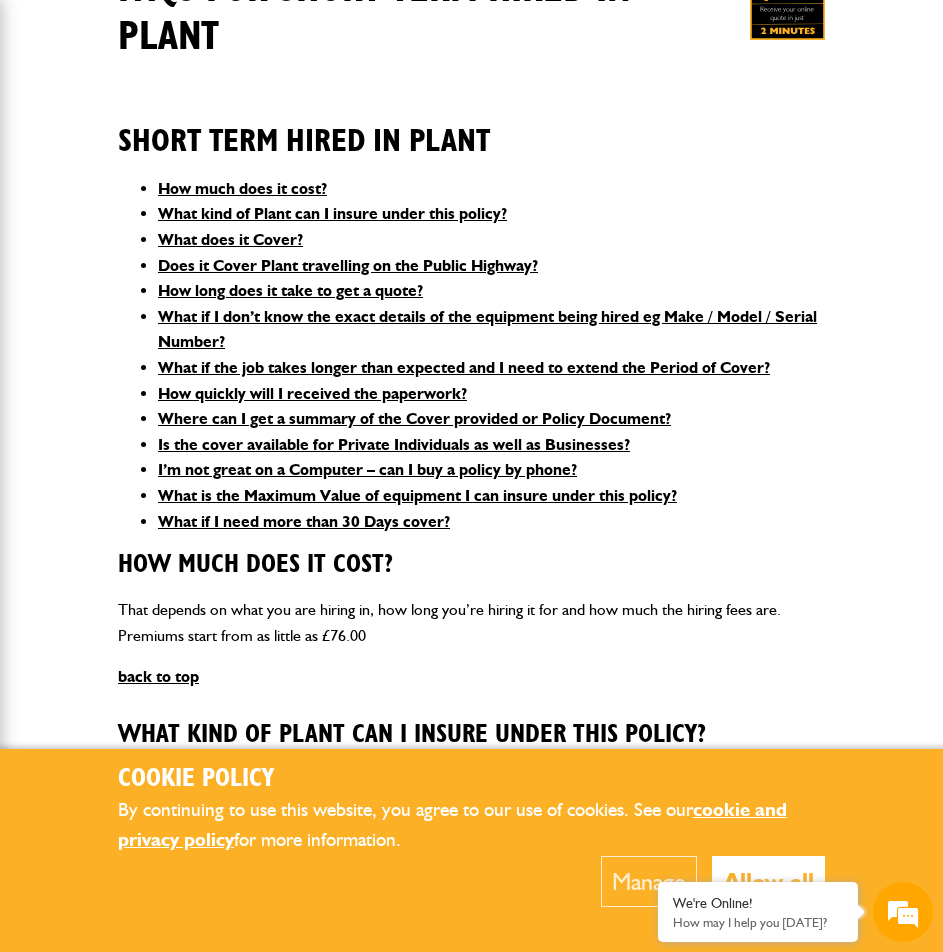 click on "Allow all" at bounding box center [768, 881] 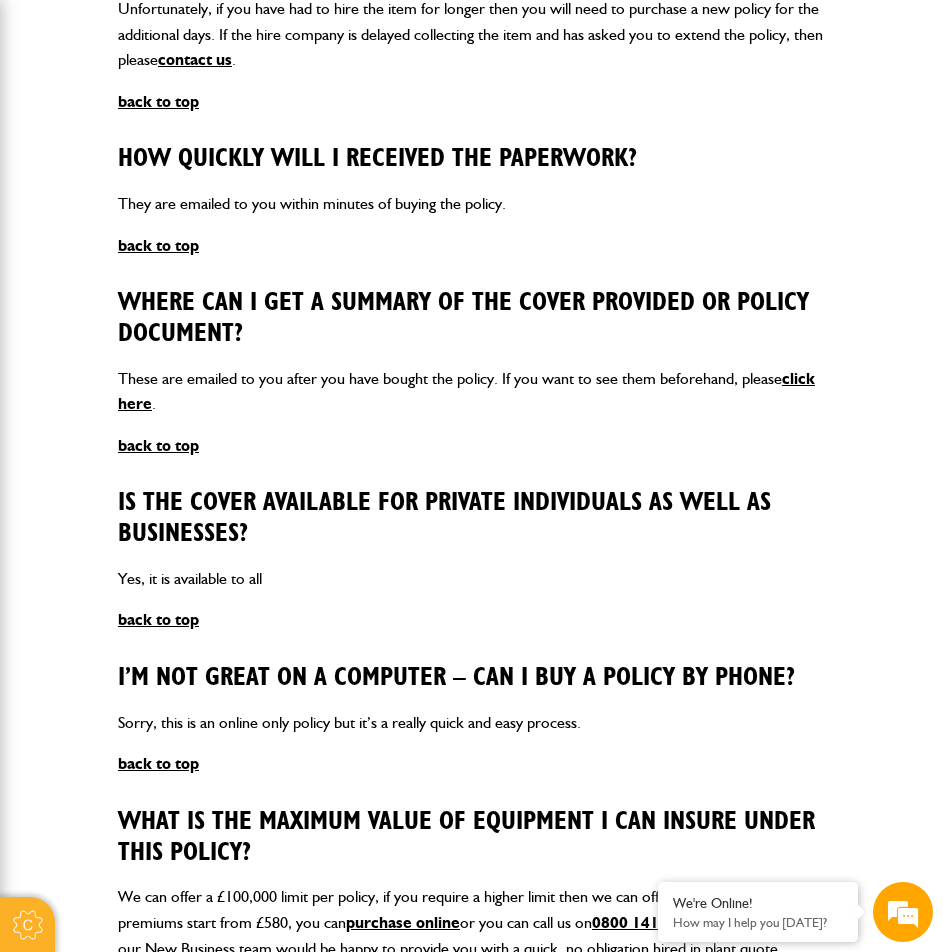 scroll, scrollTop: 2800, scrollLeft: 0, axis: vertical 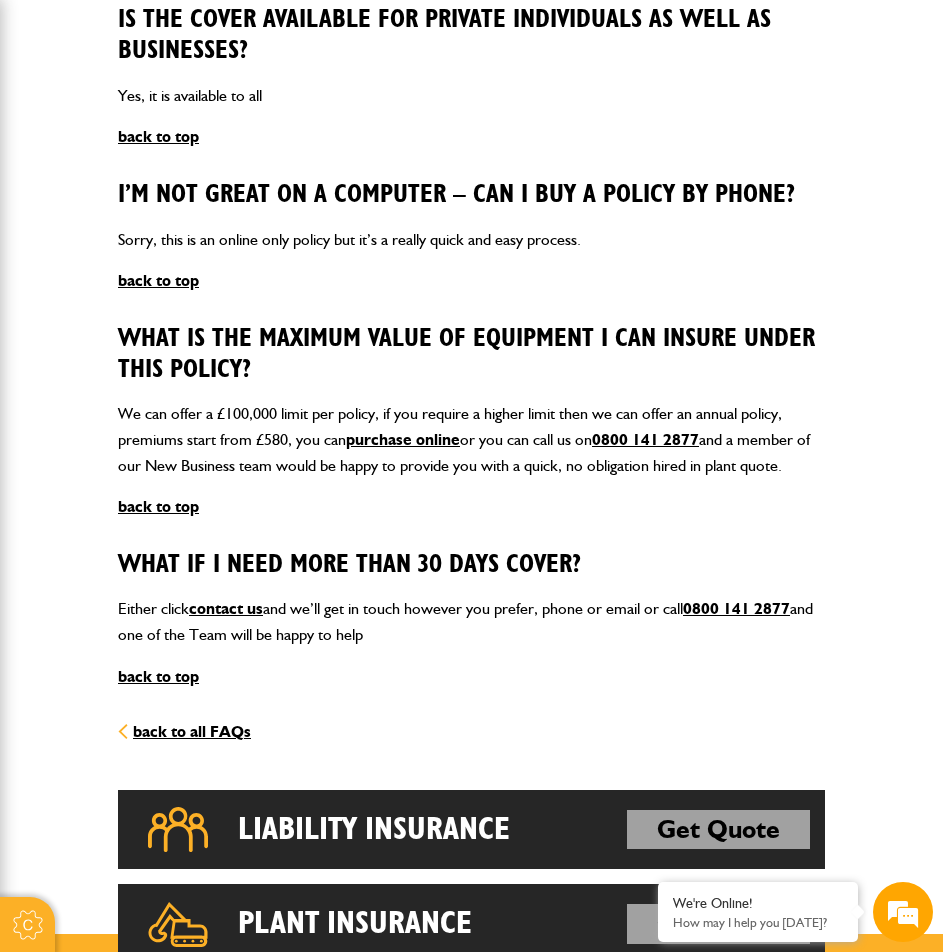 drag, startPoint x: 502, startPoint y: 405, endPoint x: 503, endPoint y: 392, distance: 13.038404 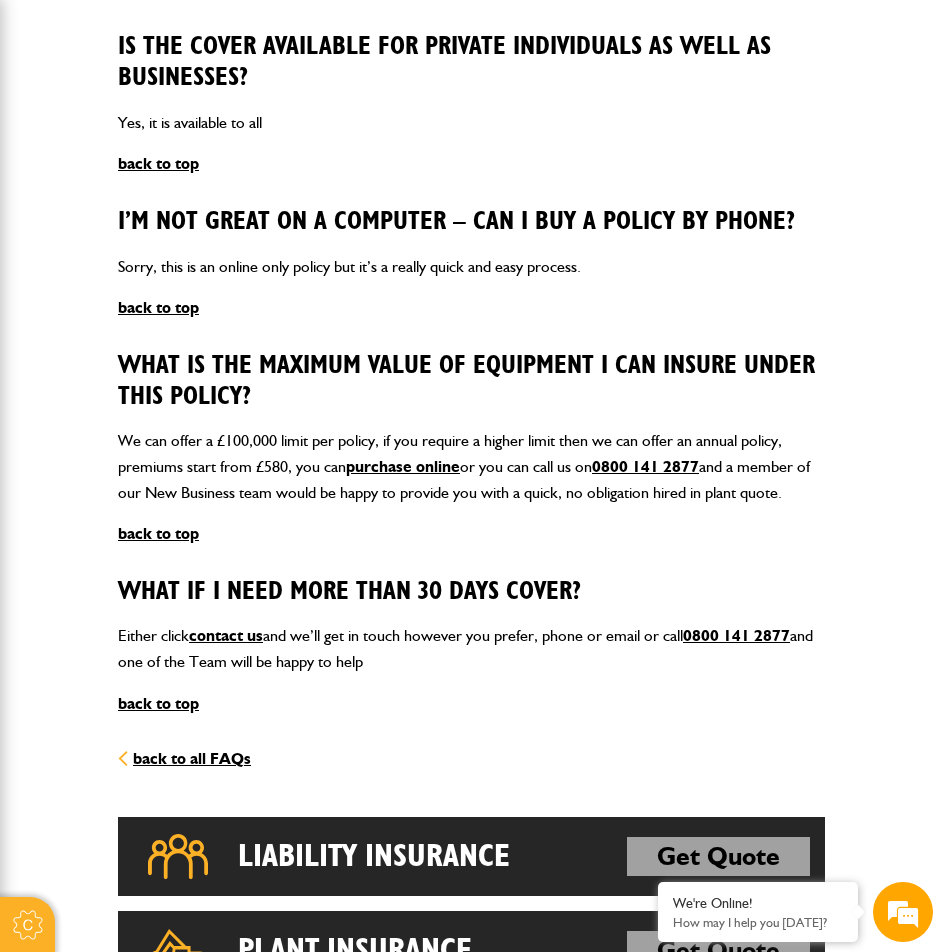 scroll, scrollTop: 0, scrollLeft: 0, axis: both 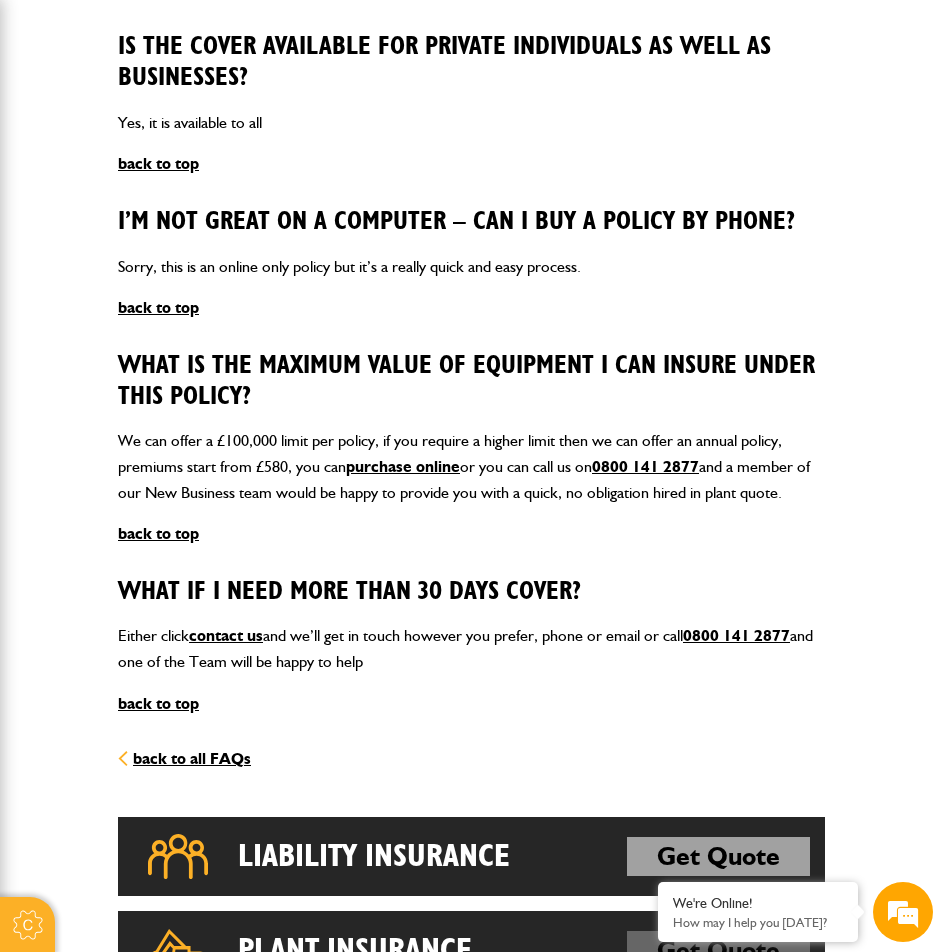 click on "Get Quote" at bounding box center (718, 951) 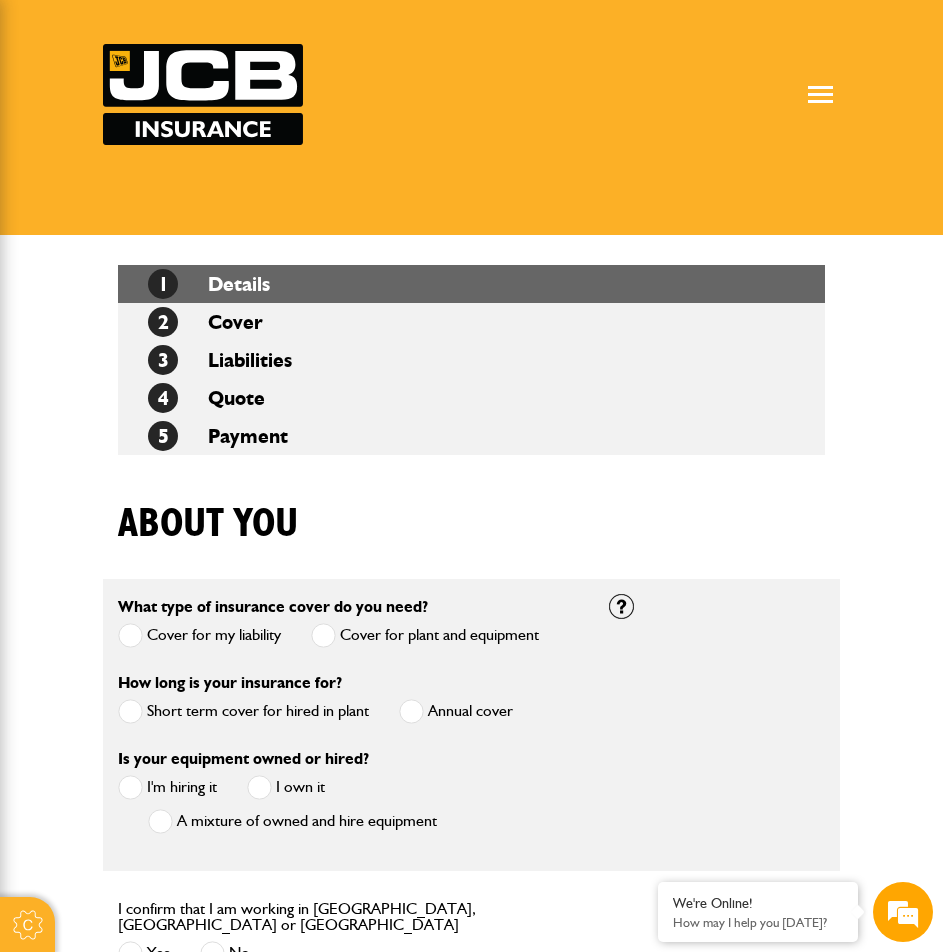 scroll, scrollTop: 200, scrollLeft: 0, axis: vertical 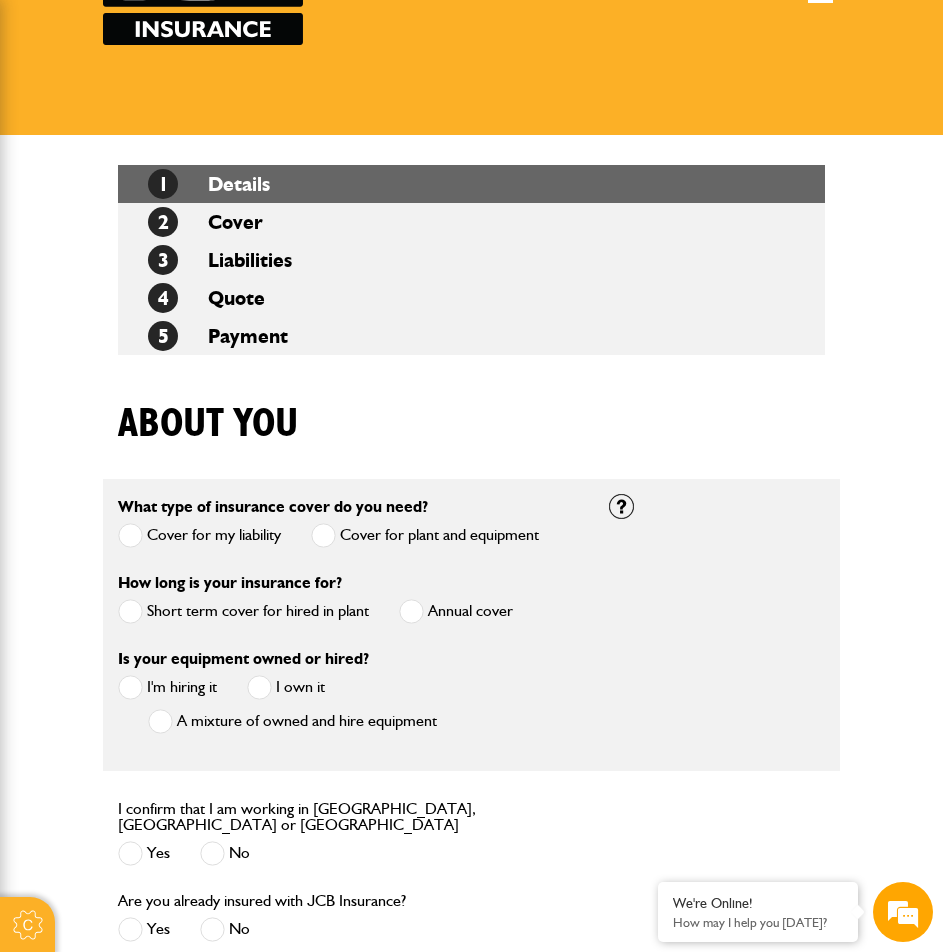 click at bounding box center [130, 611] 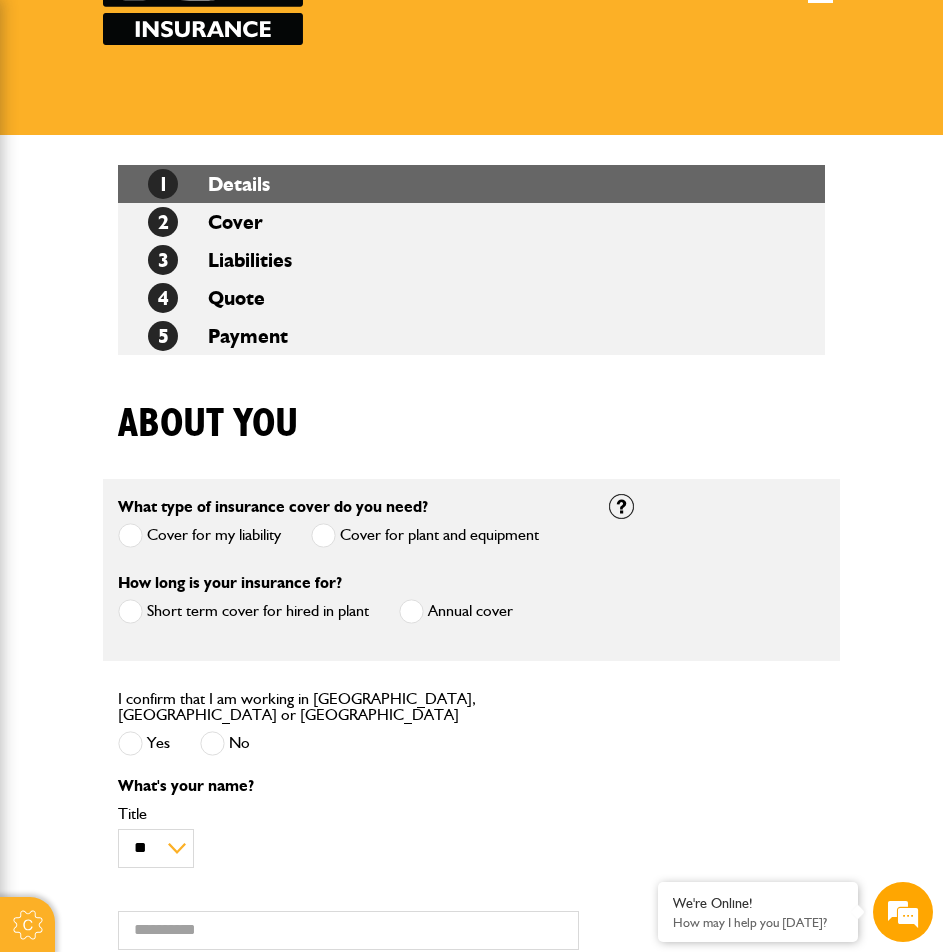 scroll, scrollTop: 300, scrollLeft: 0, axis: vertical 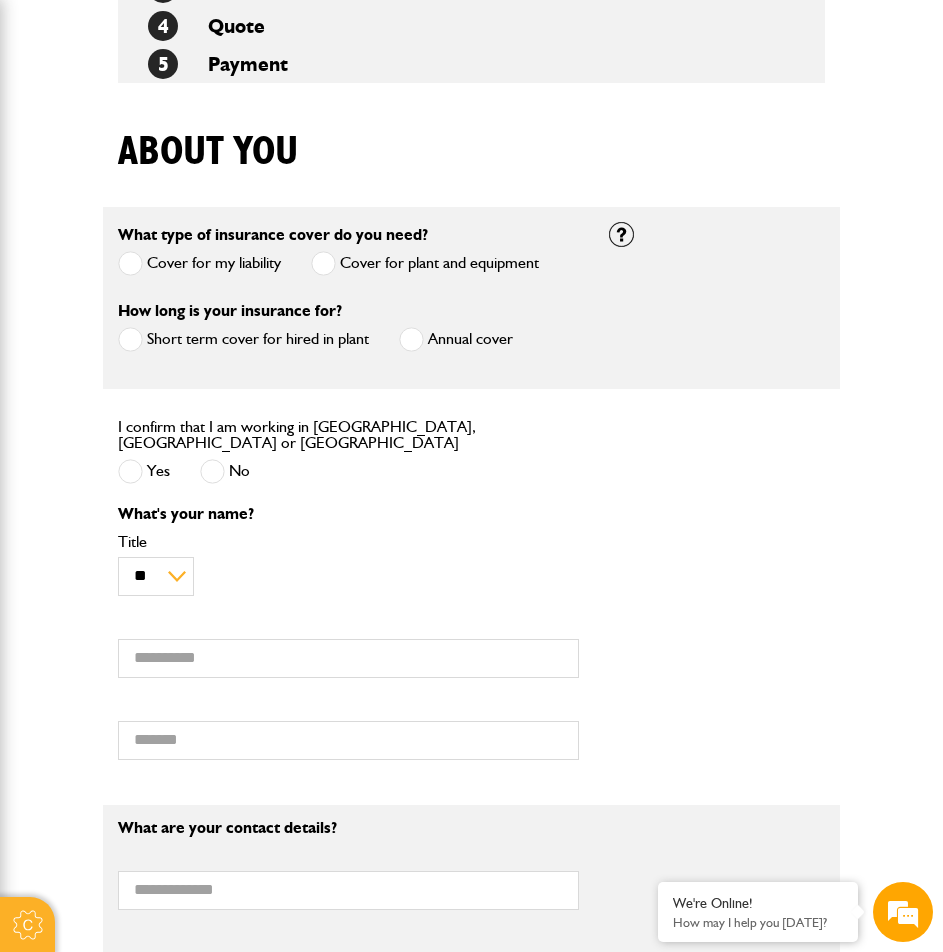 click on "Yes" at bounding box center (144, 471) 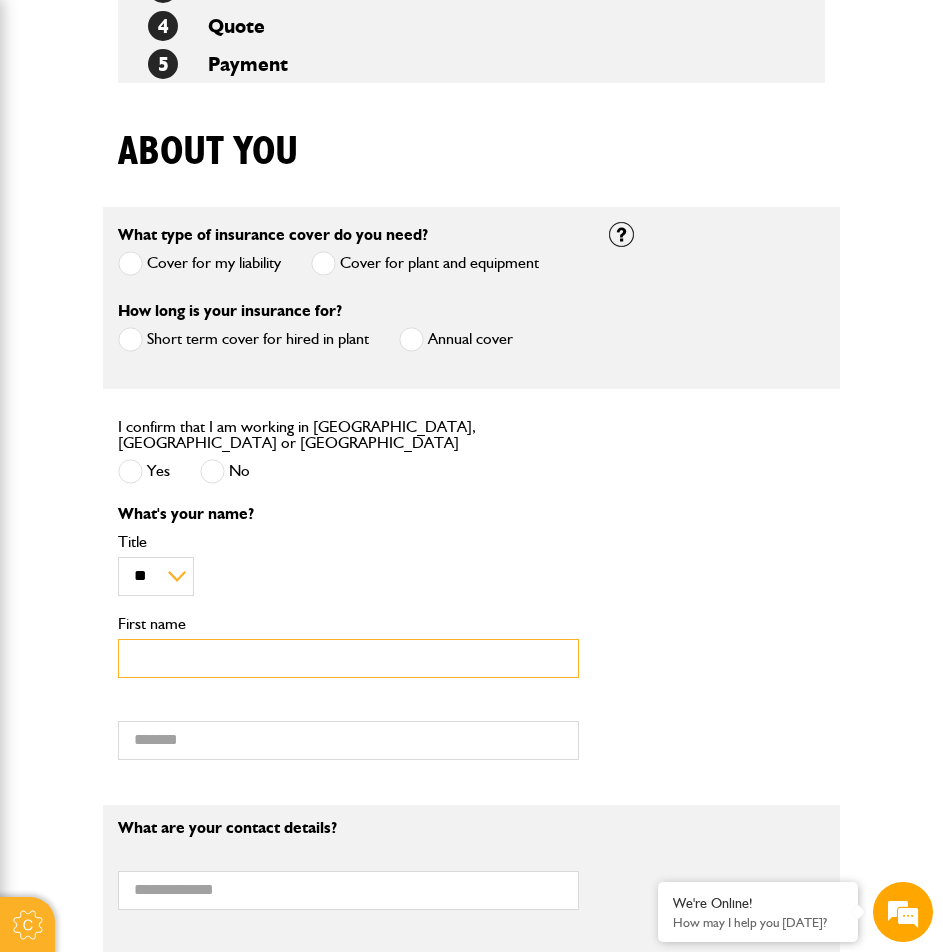 click on "First name" at bounding box center [348, 658] 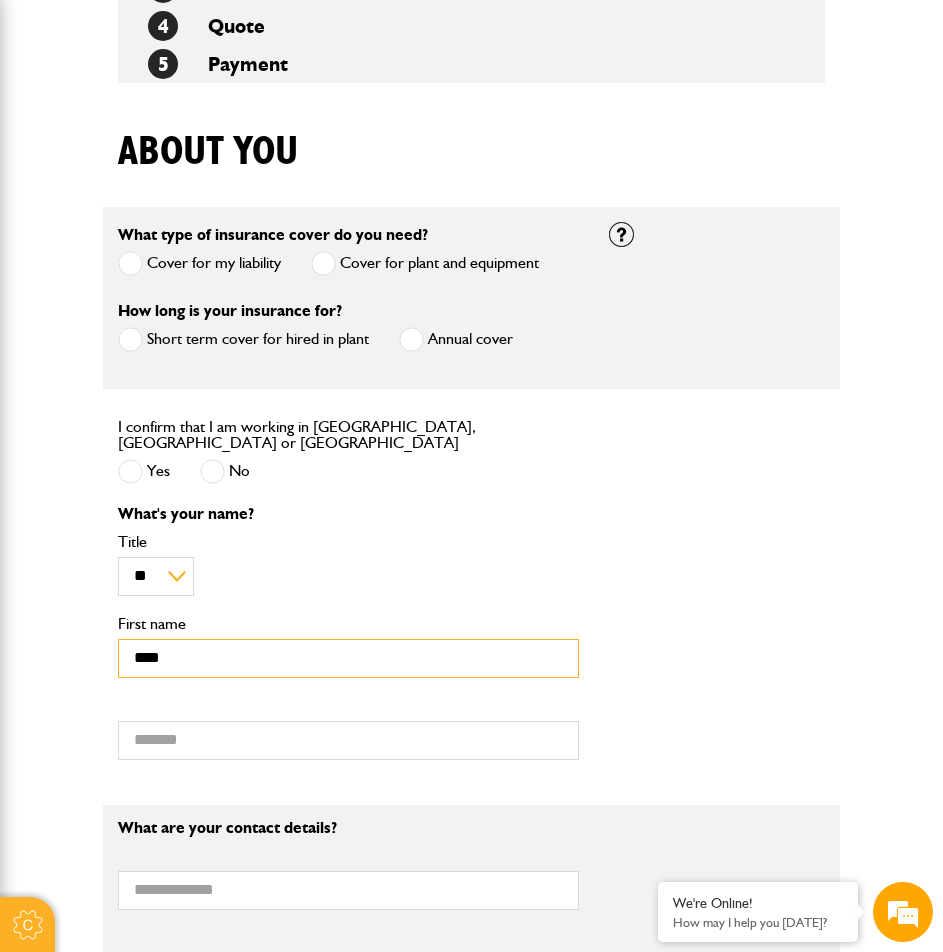 type on "****" 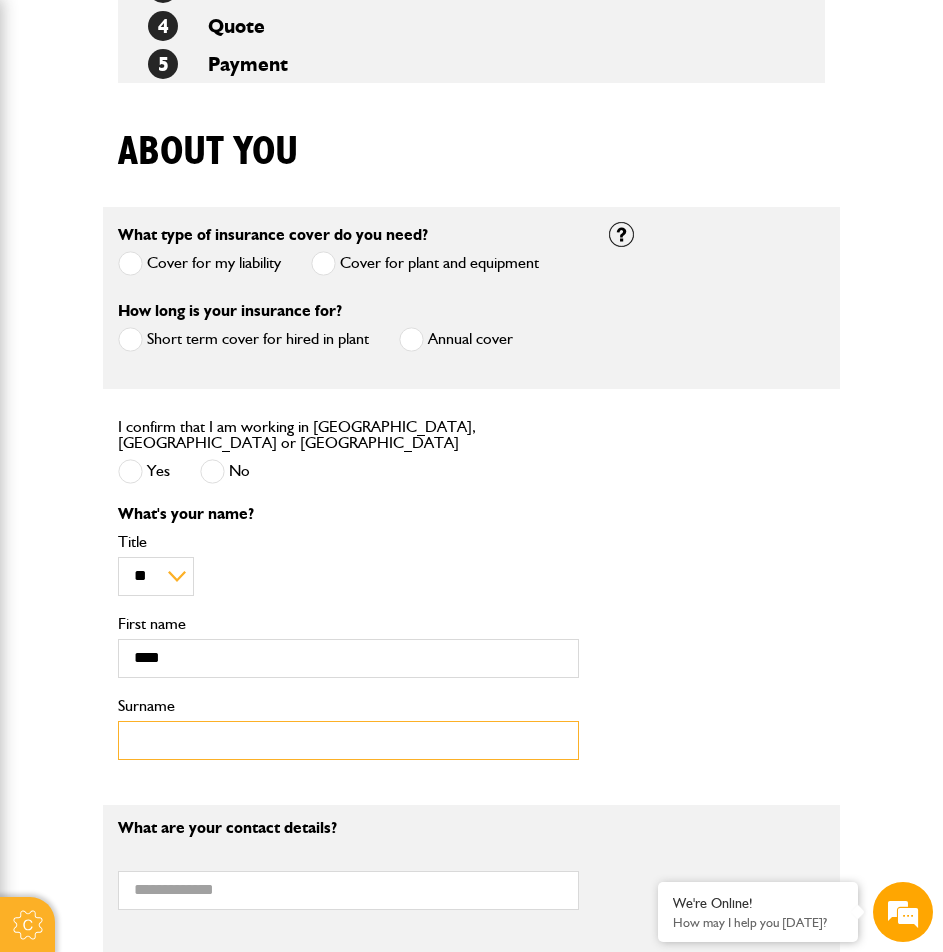 type on "*" 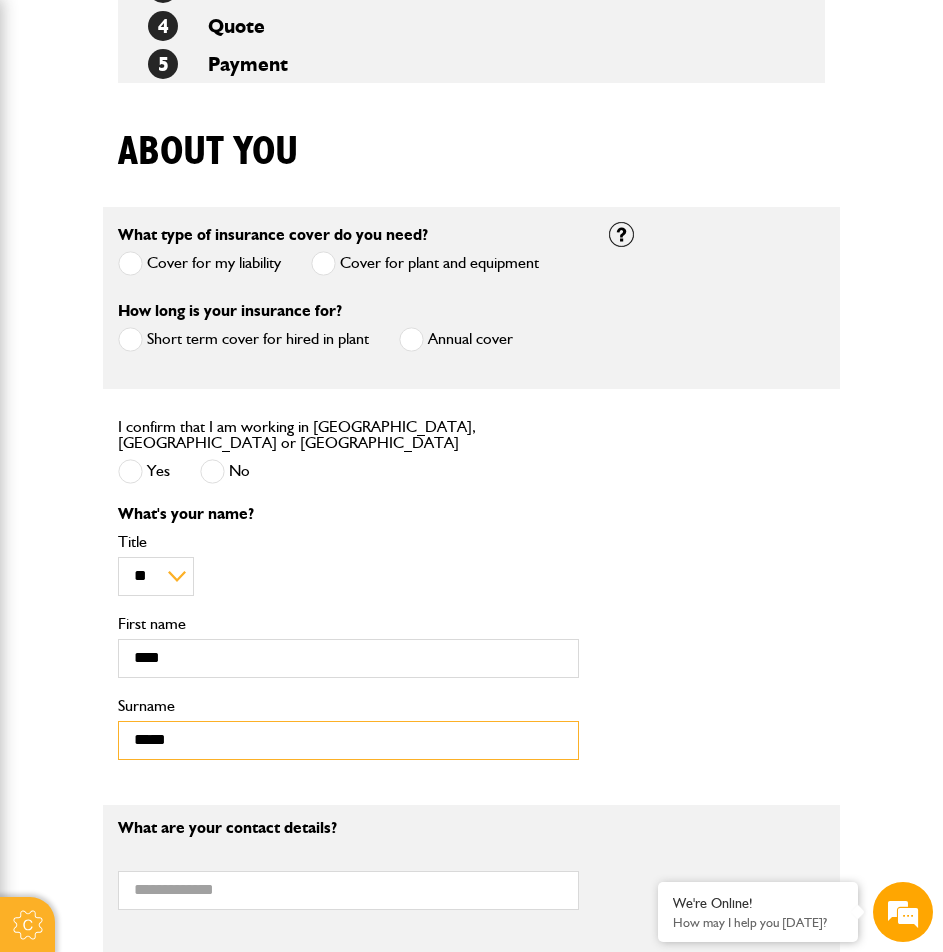 type on "*****" 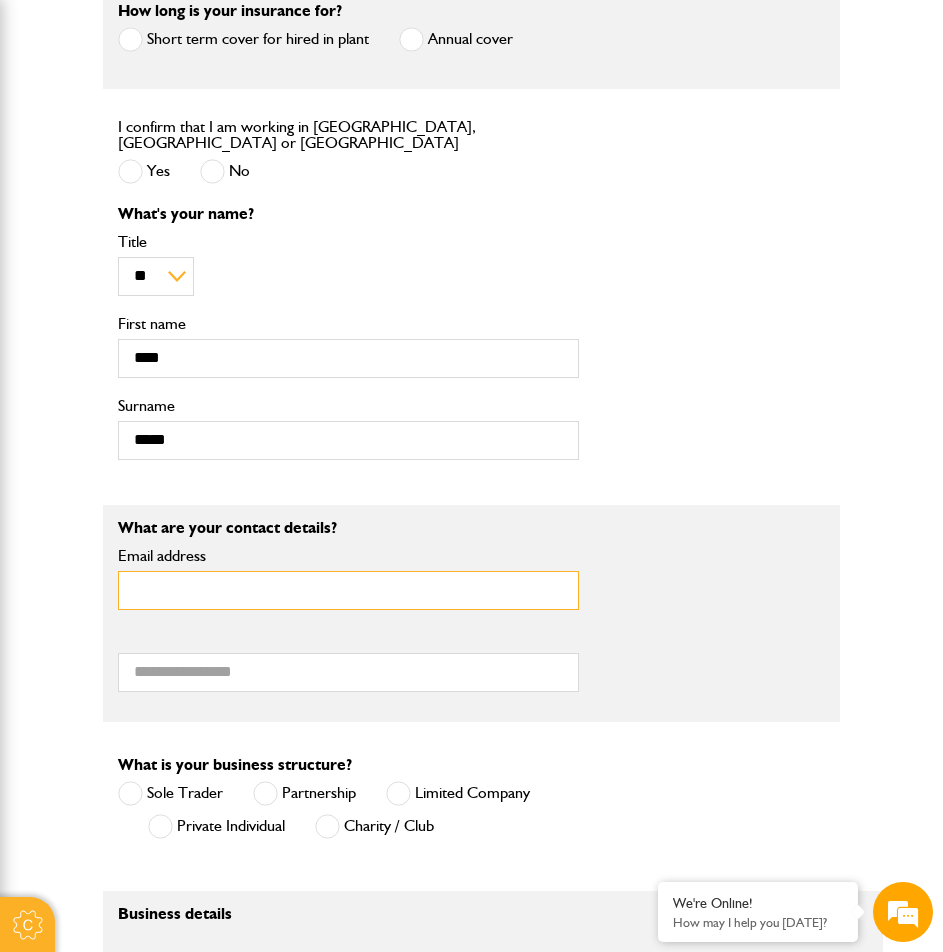 scroll, scrollTop: 872, scrollLeft: 0, axis: vertical 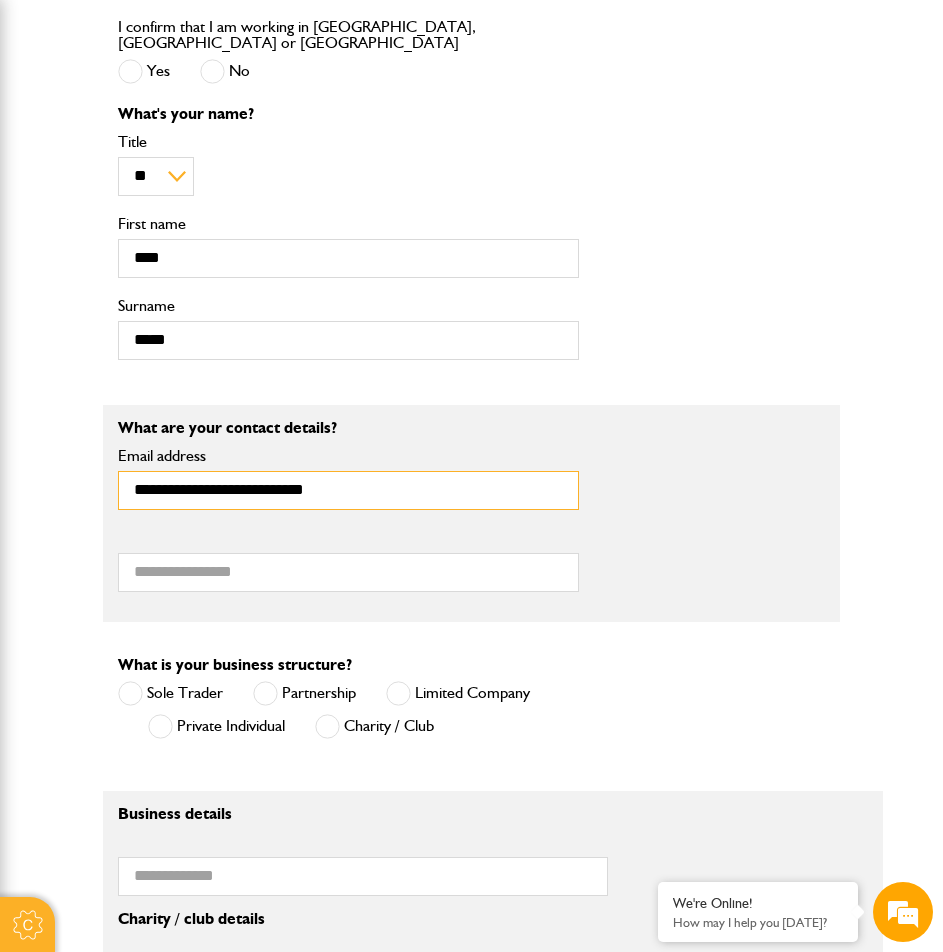 type on "**********" 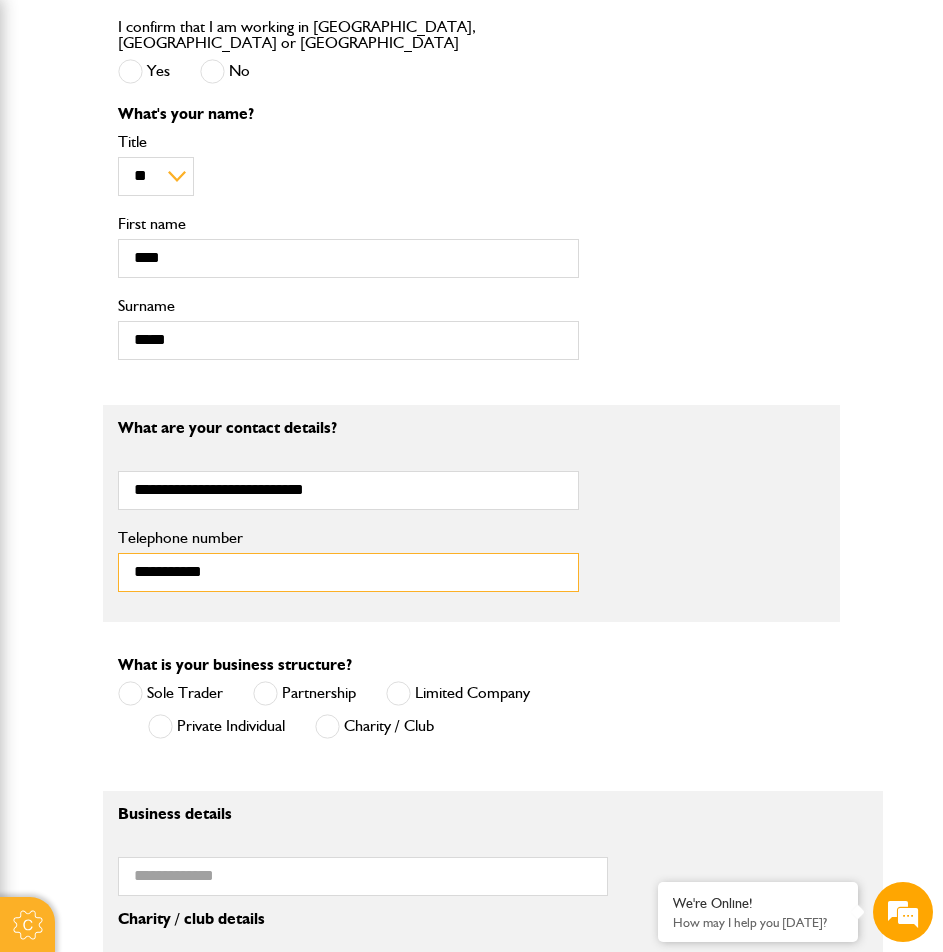 type on "**********" 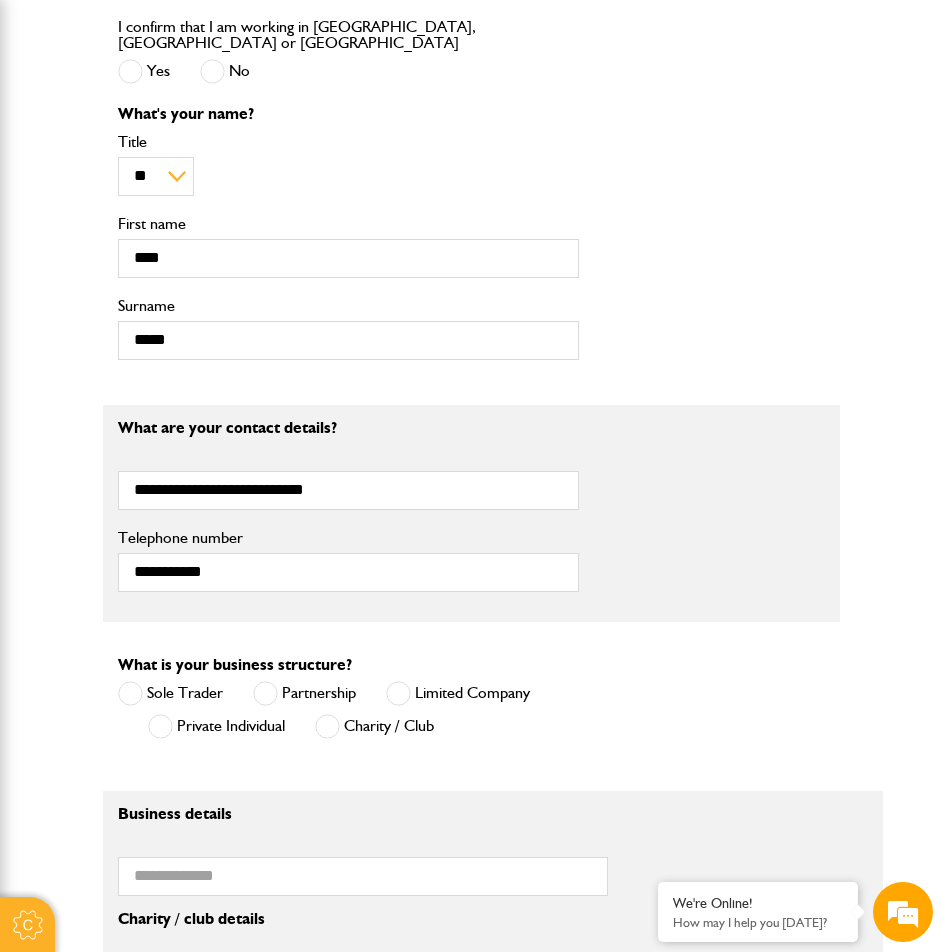 click at bounding box center (130, 693) 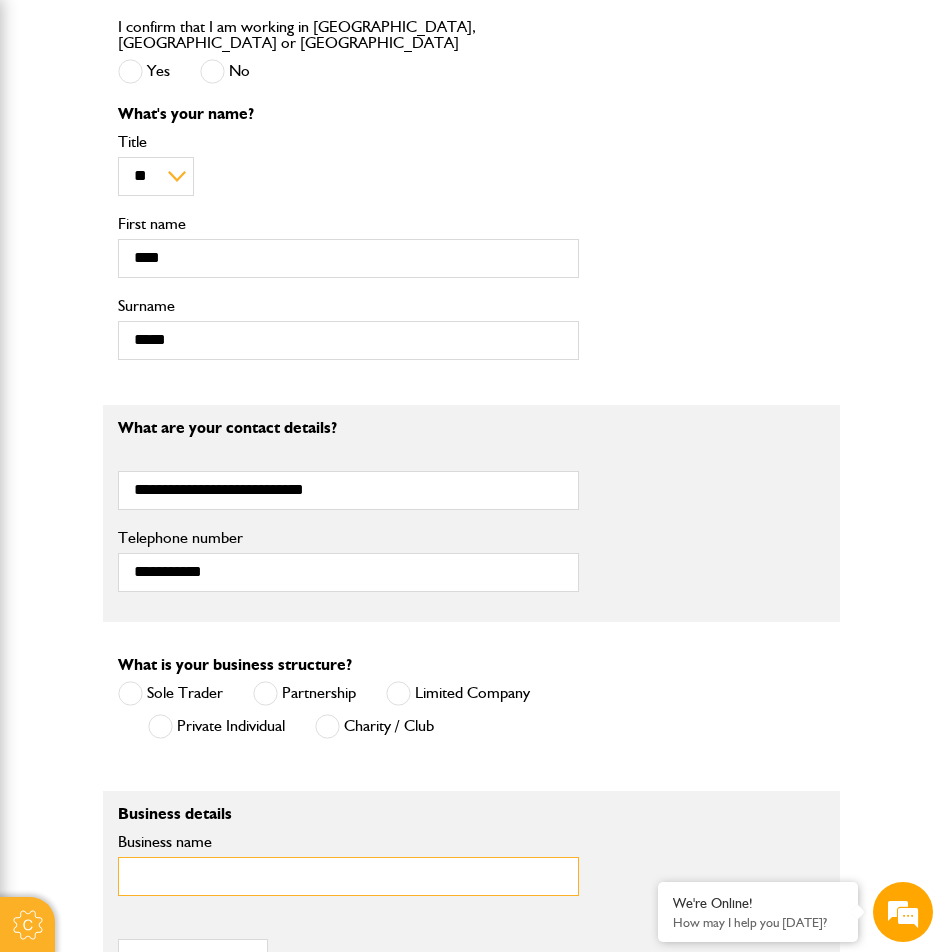 click on "Business name" at bounding box center [348, 876] 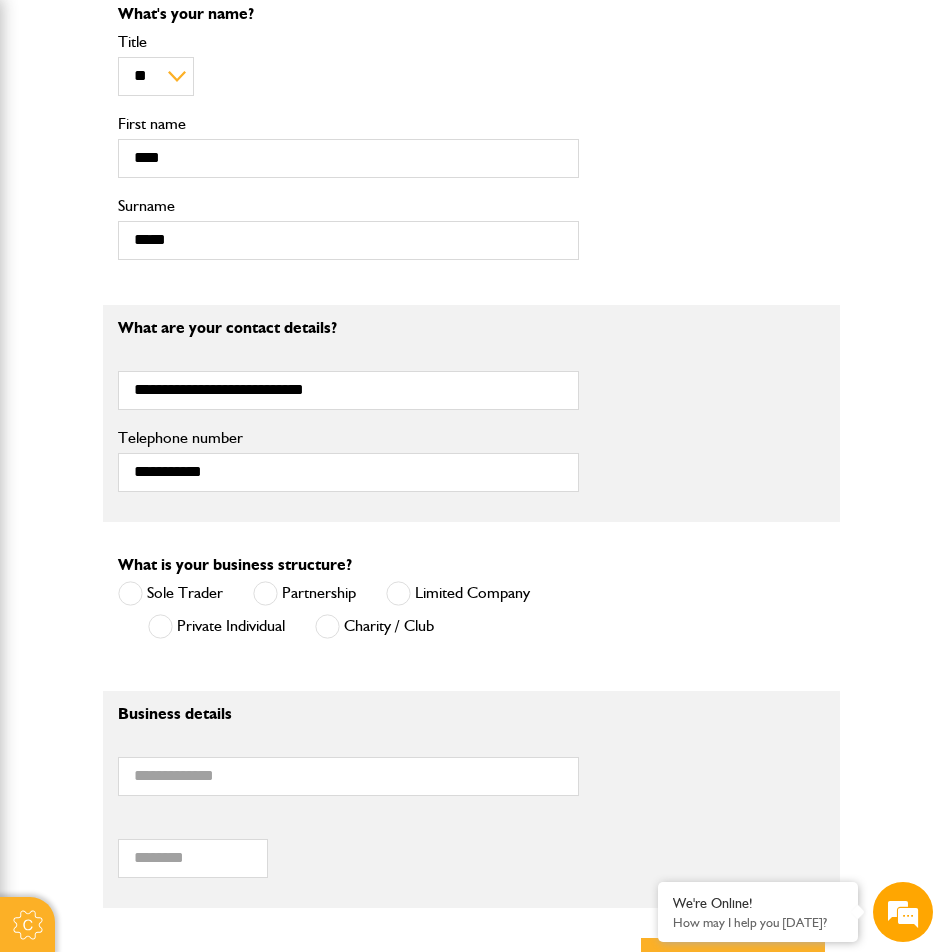 click at bounding box center [398, 593] 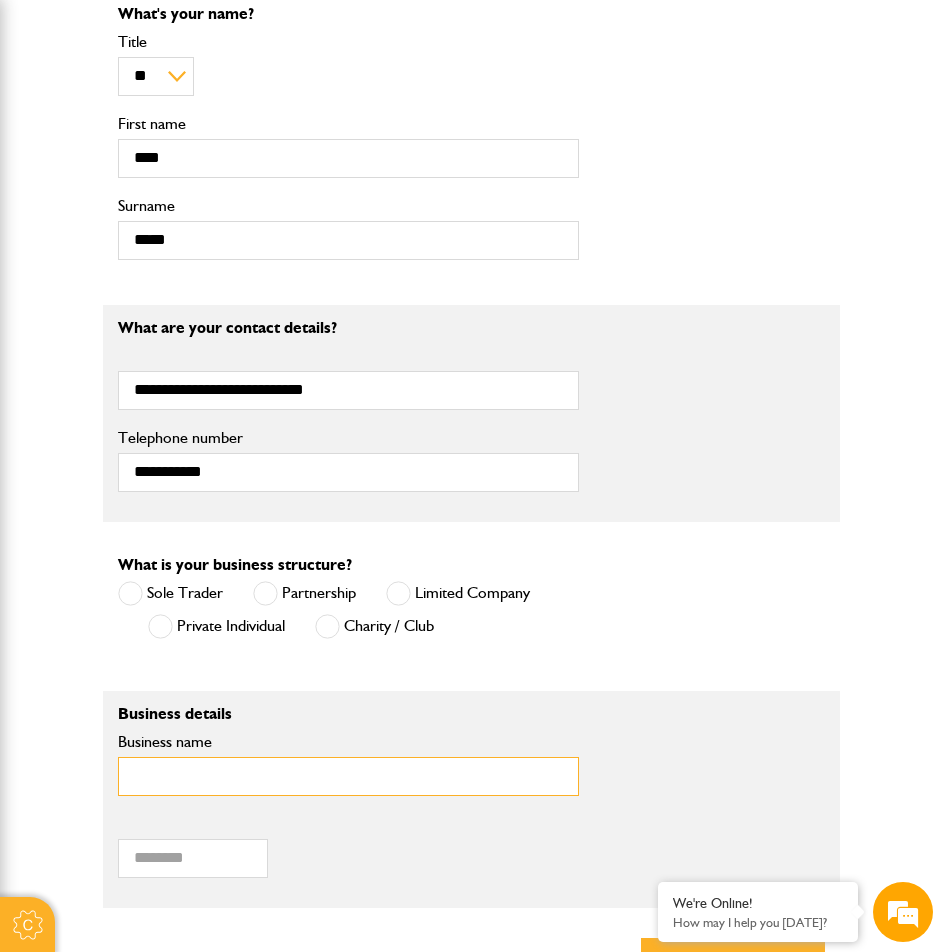 click on "Business name" at bounding box center [348, 776] 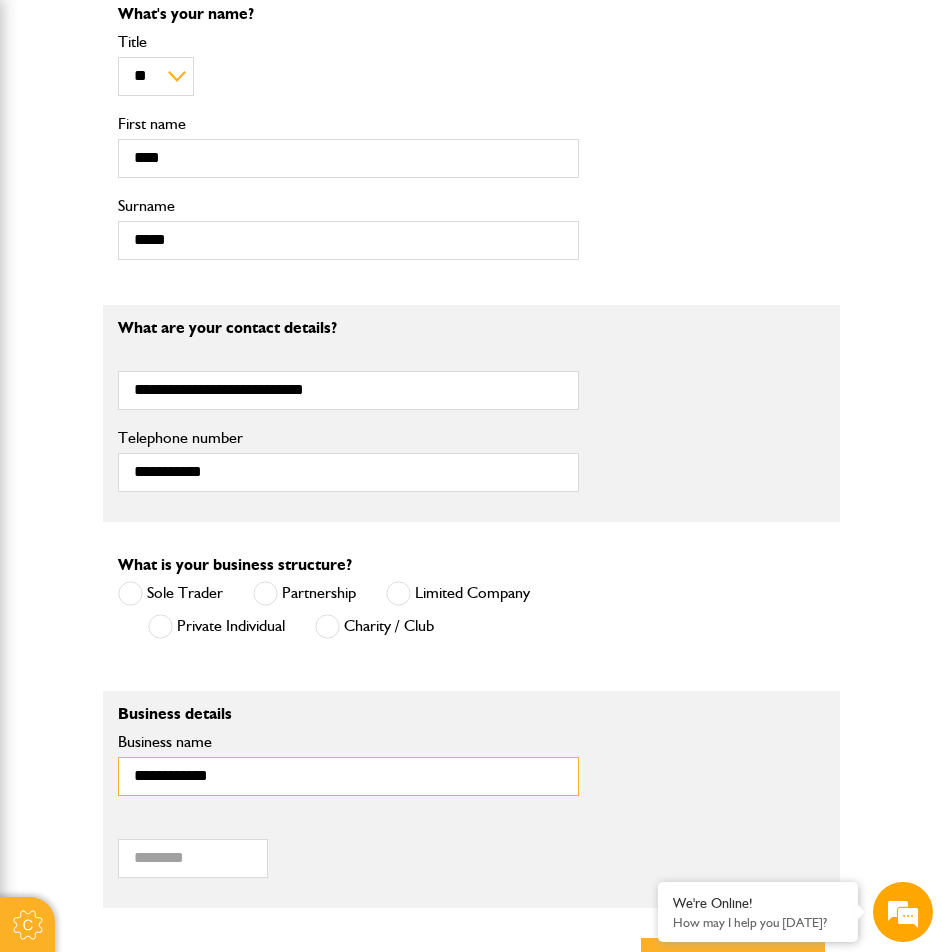 type on "**********" 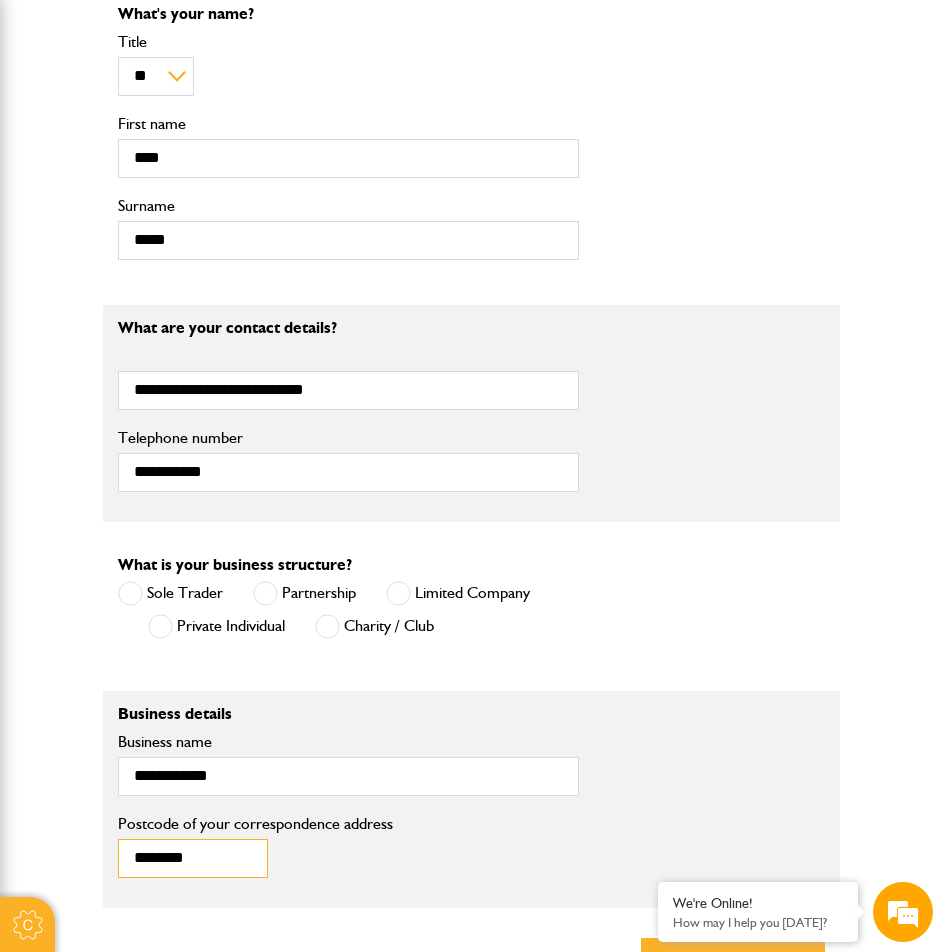 type on "********" 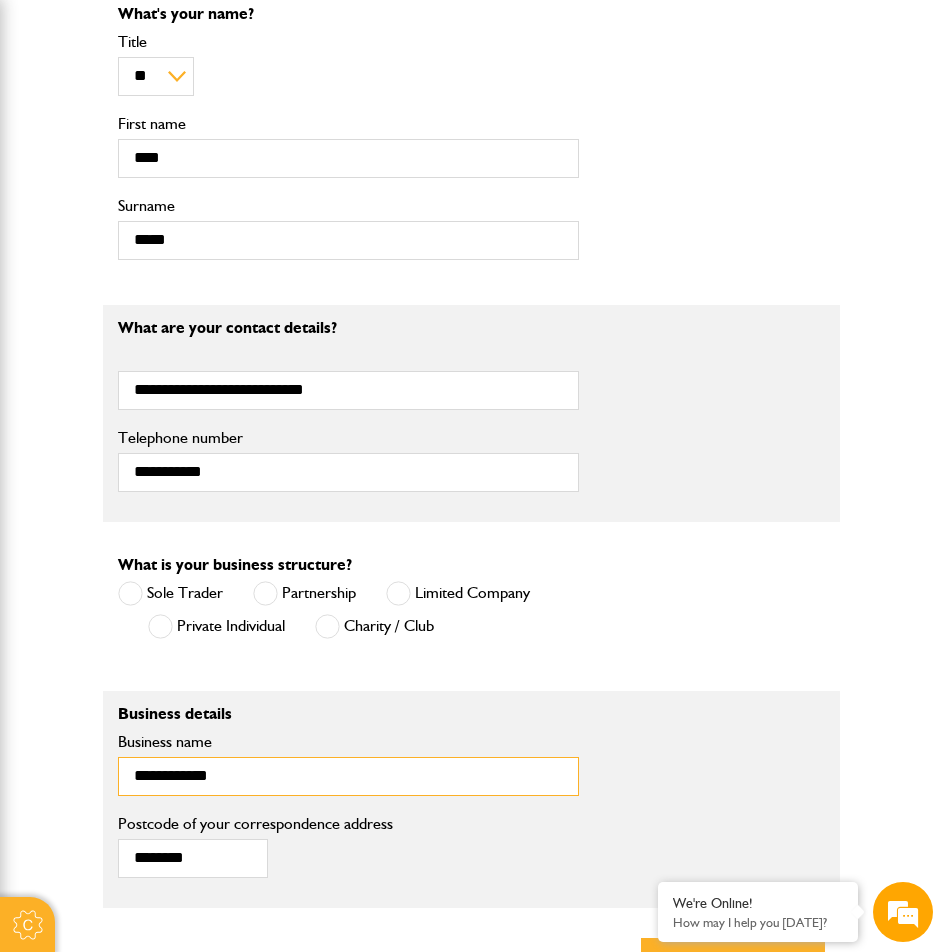 click on "**********" at bounding box center [348, 776] 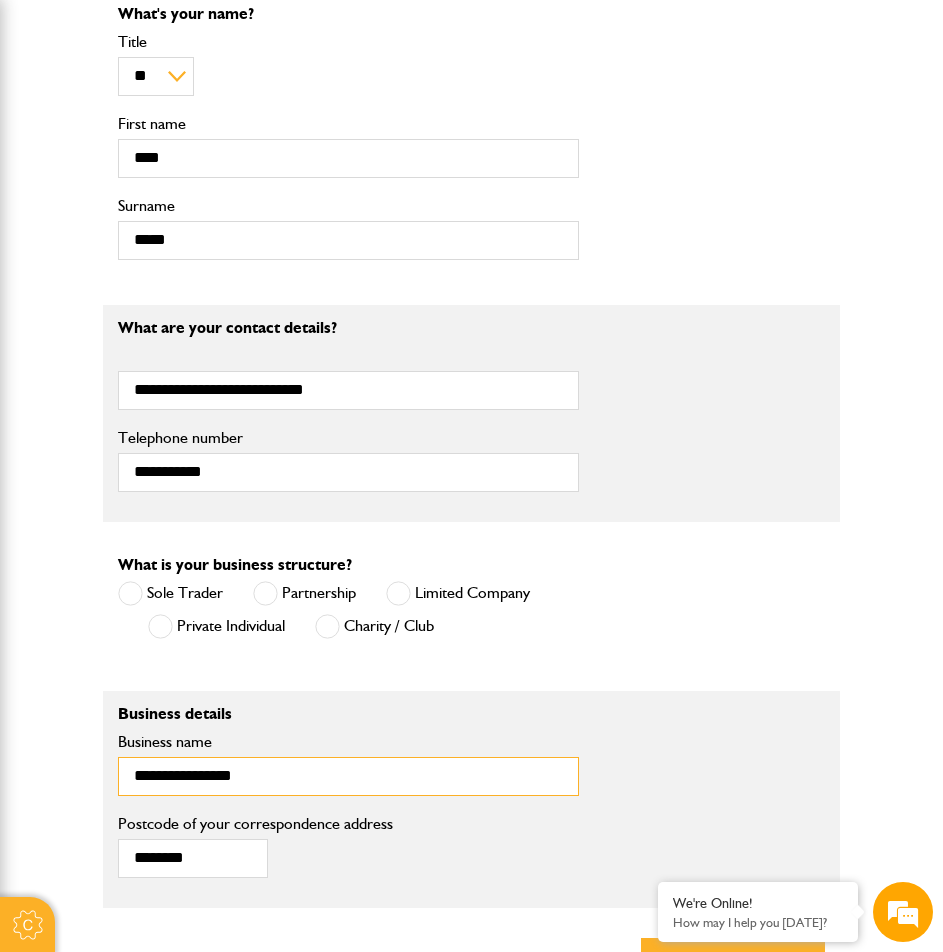 scroll, scrollTop: 1072, scrollLeft: 0, axis: vertical 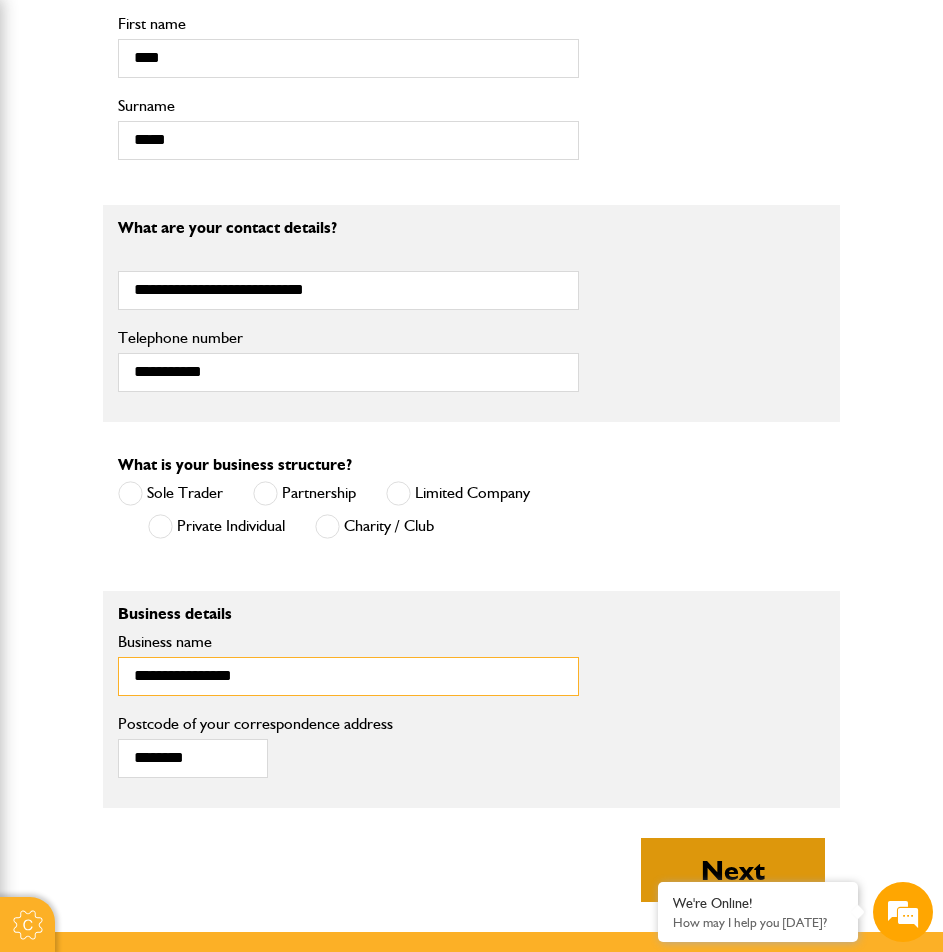 type on "**********" 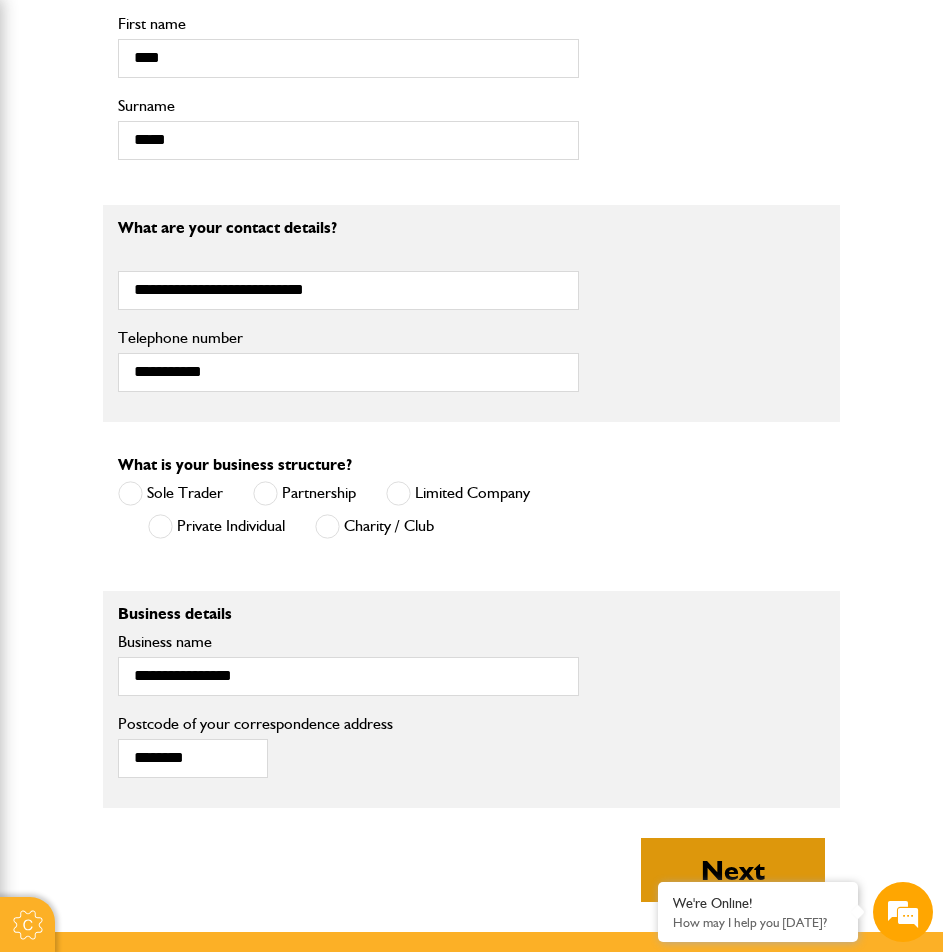 click on "Next" at bounding box center [733, 870] 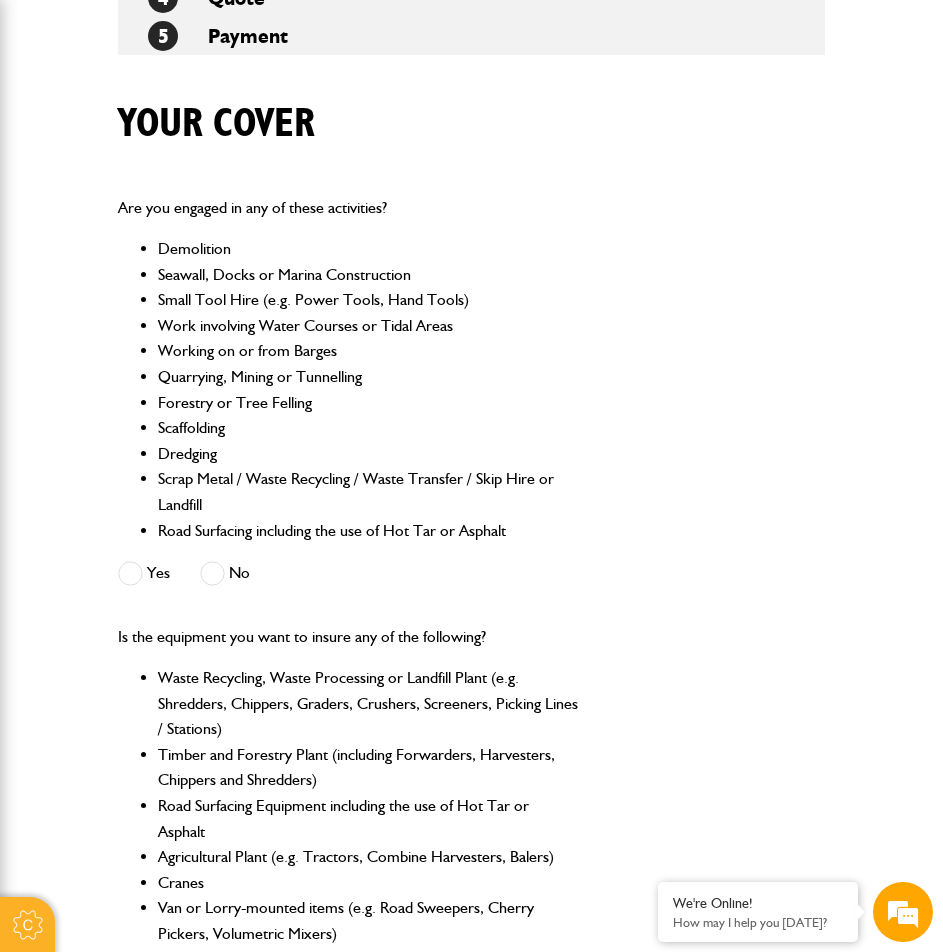 scroll, scrollTop: 600, scrollLeft: 0, axis: vertical 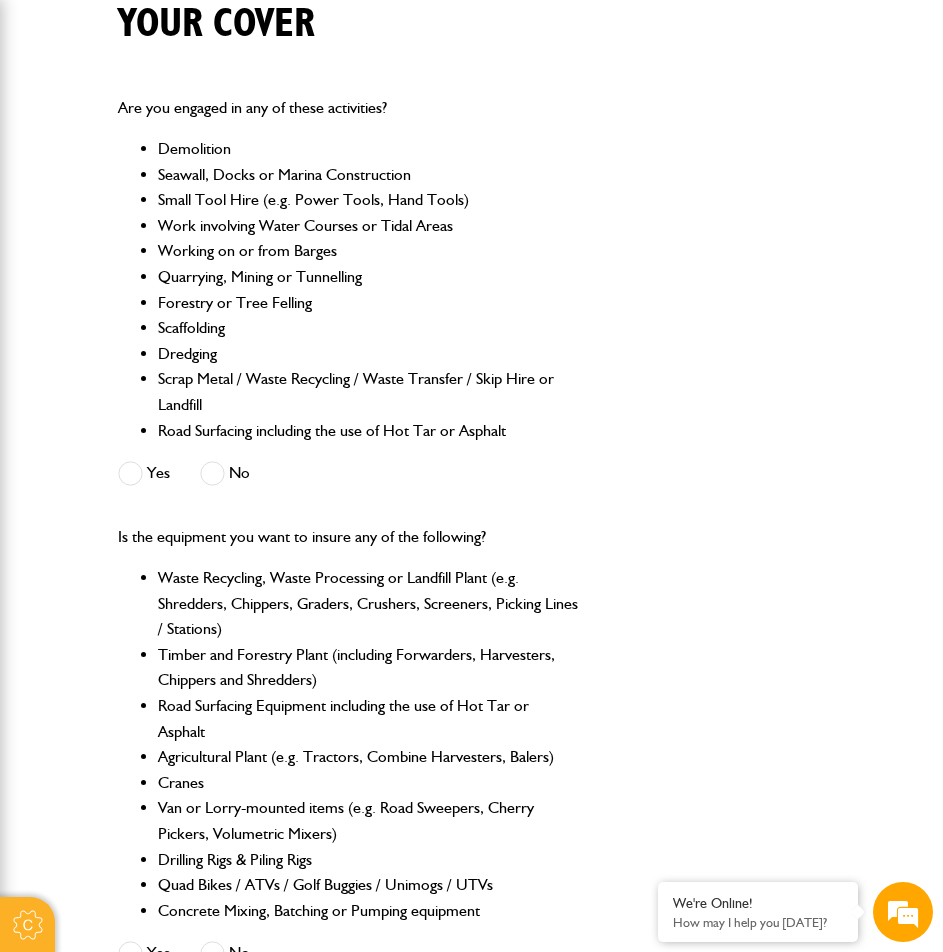 click at bounding box center (212, 473) 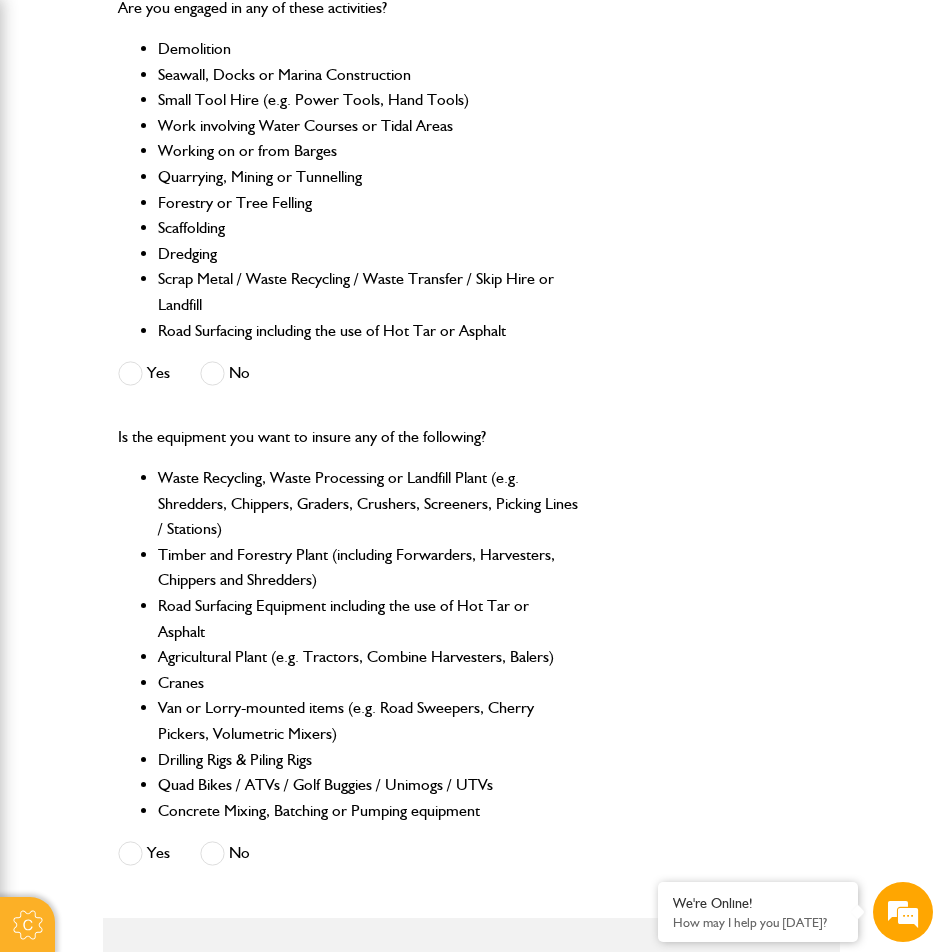 click at bounding box center (212, 853) 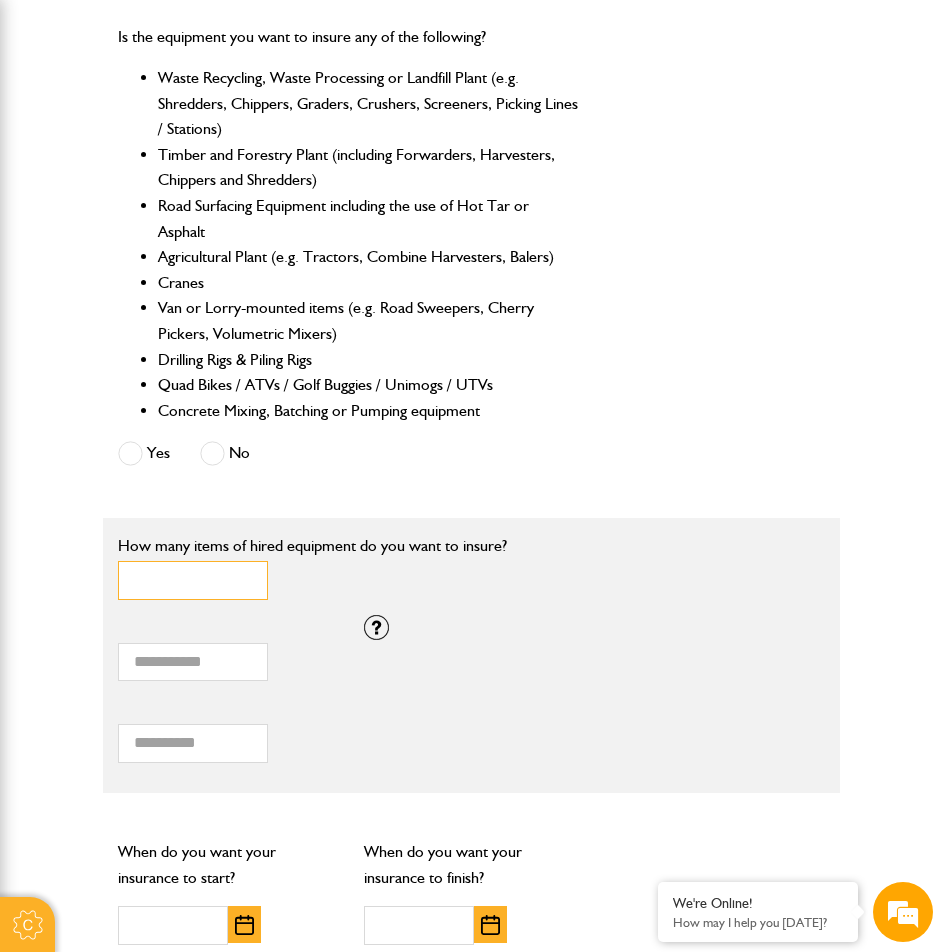 drag, startPoint x: 121, startPoint y: 450, endPoint x: -1, endPoint y: 440, distance: 122.40915 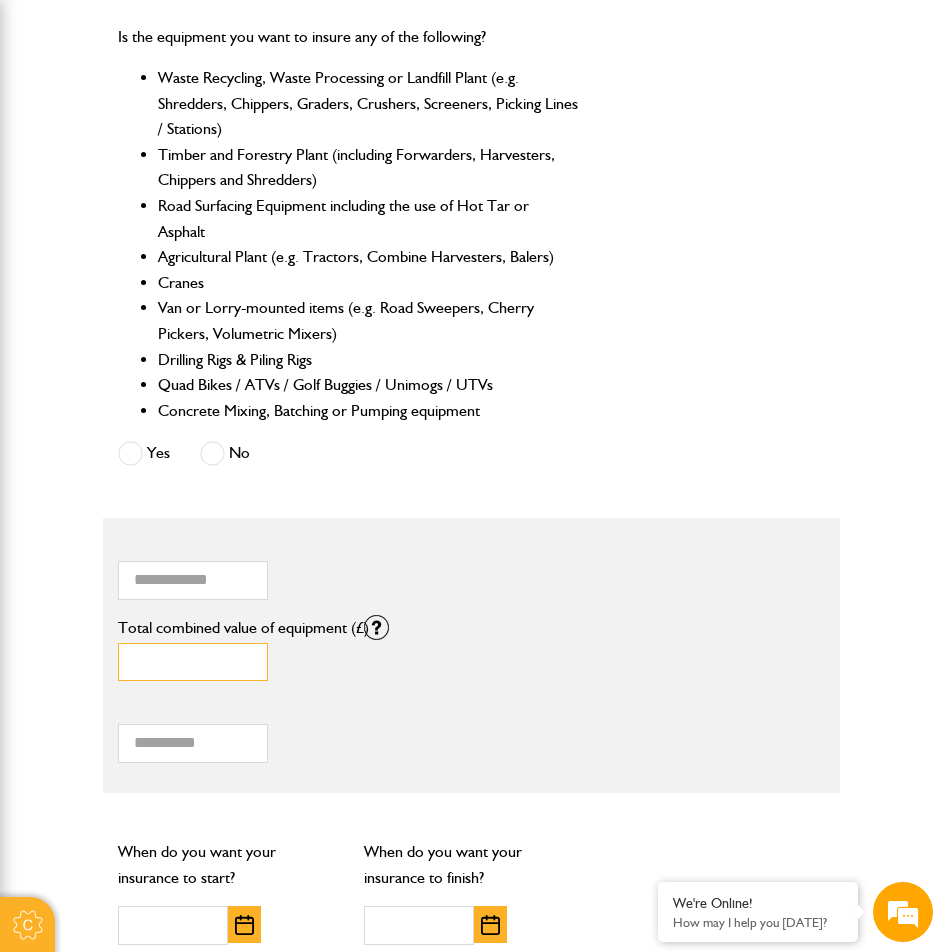 type on "*****" 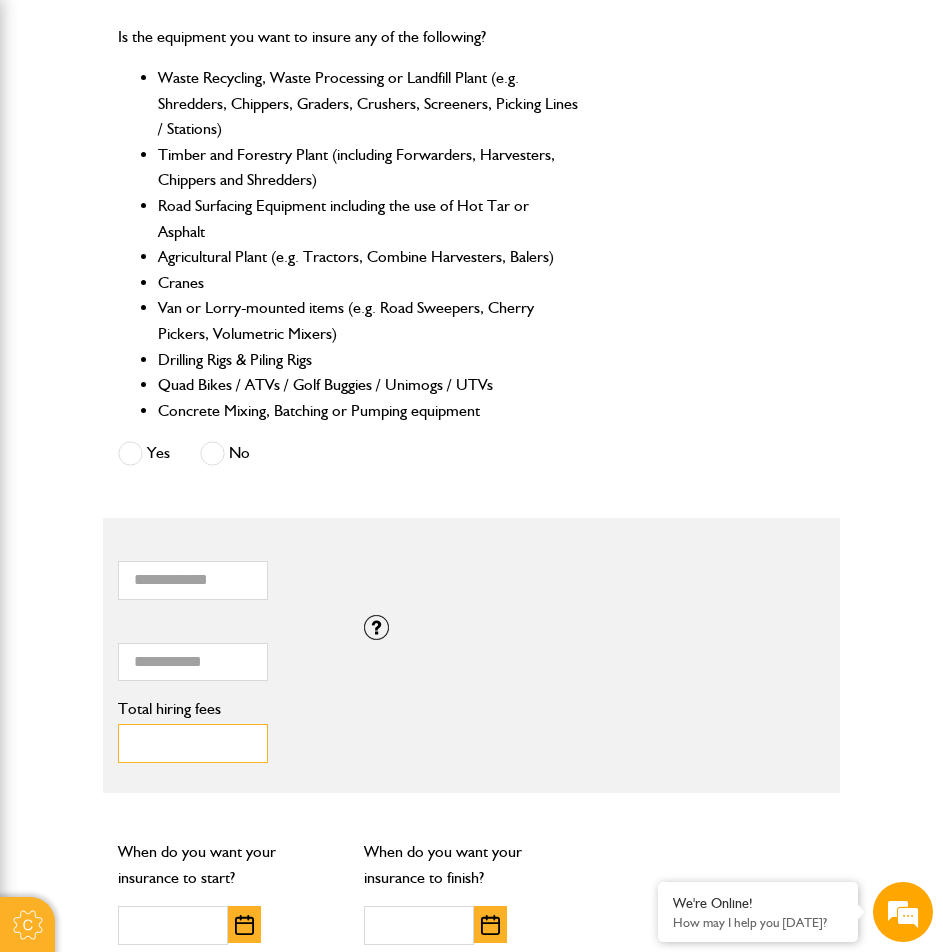 click on "Total hiring fees" at bounding box center [193, 743] 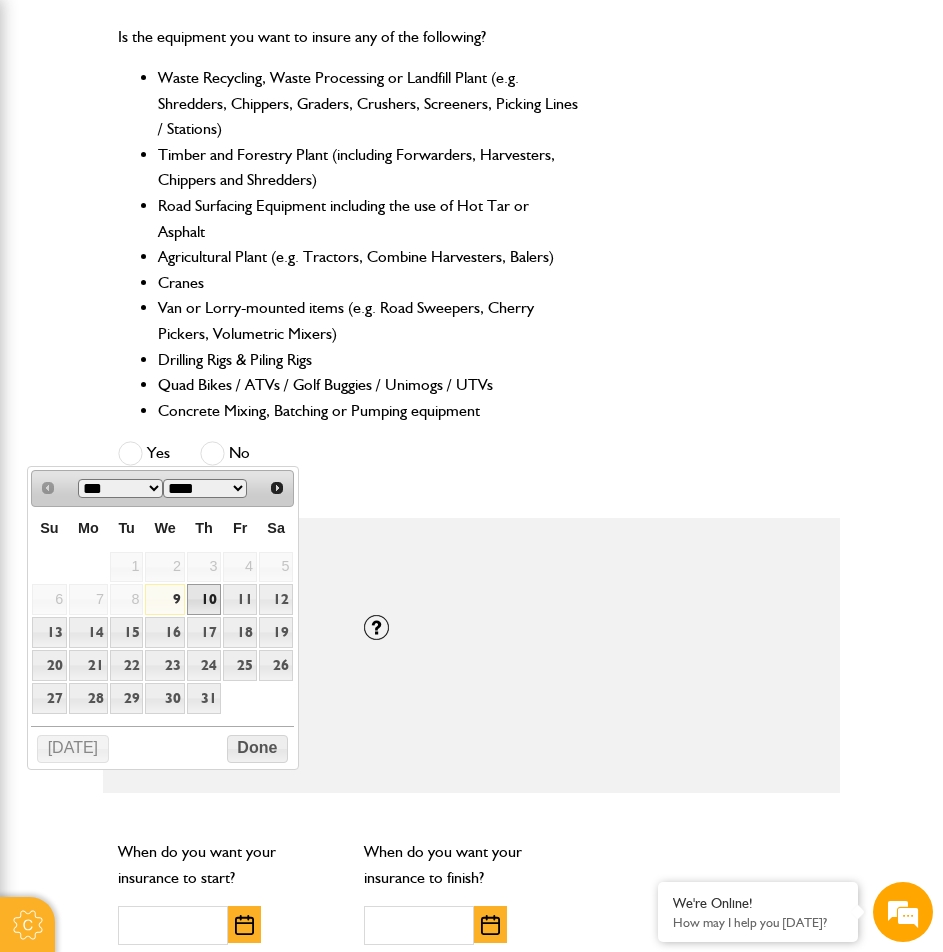click on "10" at bounding box center [204, 599] 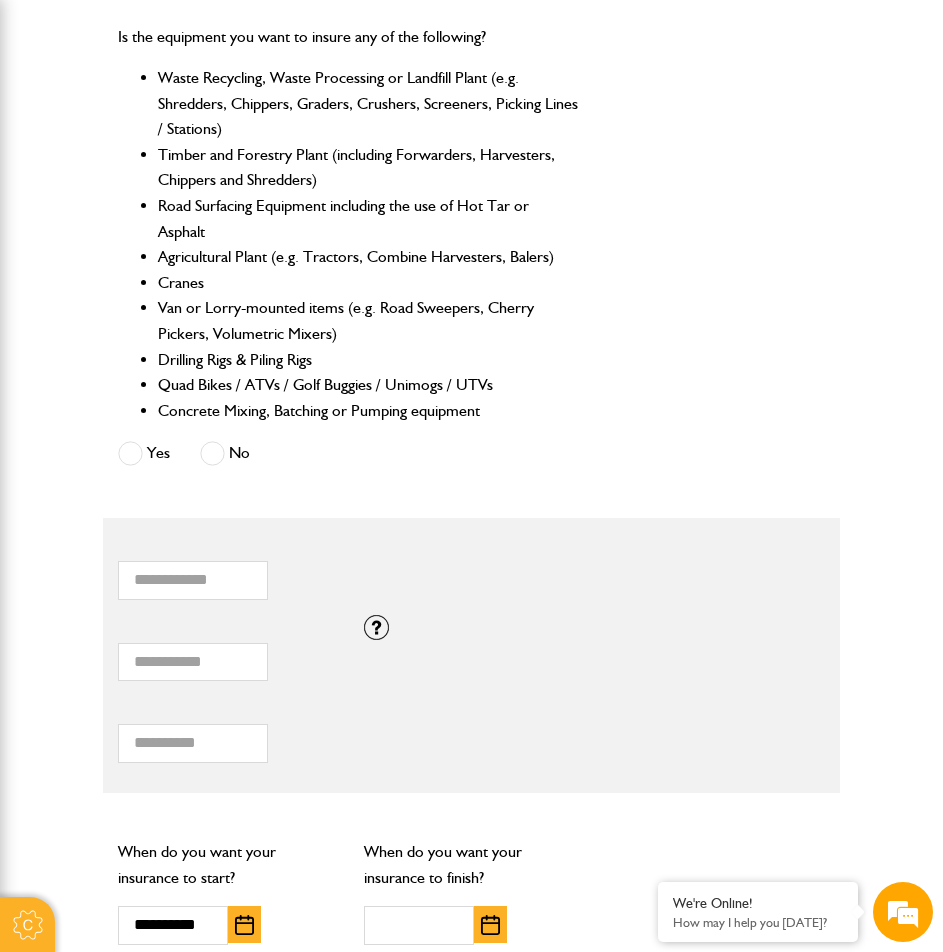 click at bounding box center [490, 925] 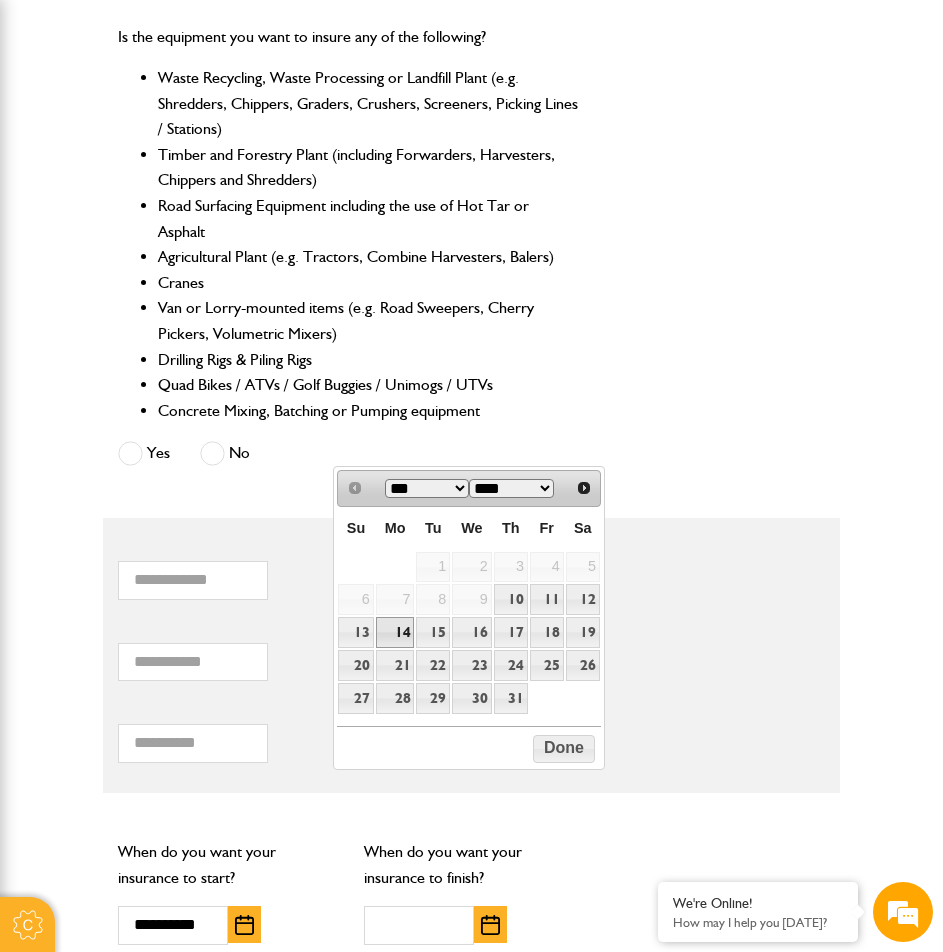 click on "14" at bounding box center (395, 632) 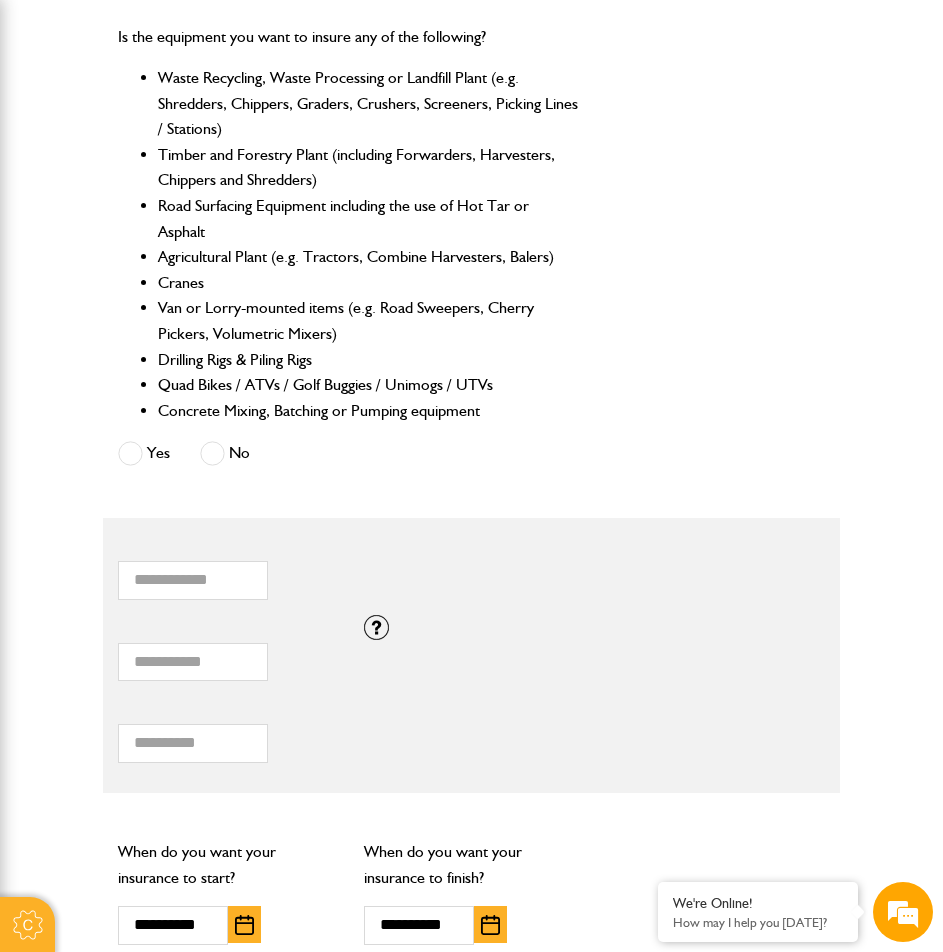scroll, scrollTop: 1200, scrollLeft: 0, axis: vertical 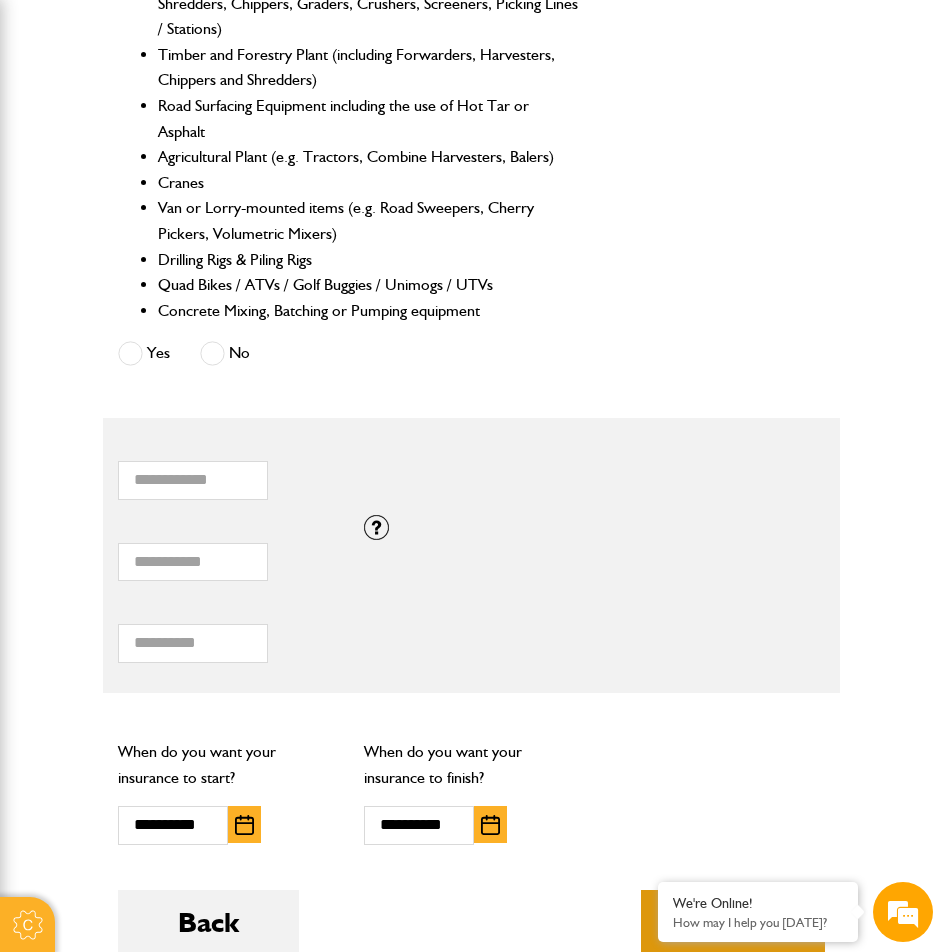 click on "Next" at bounding box center (733, 922) 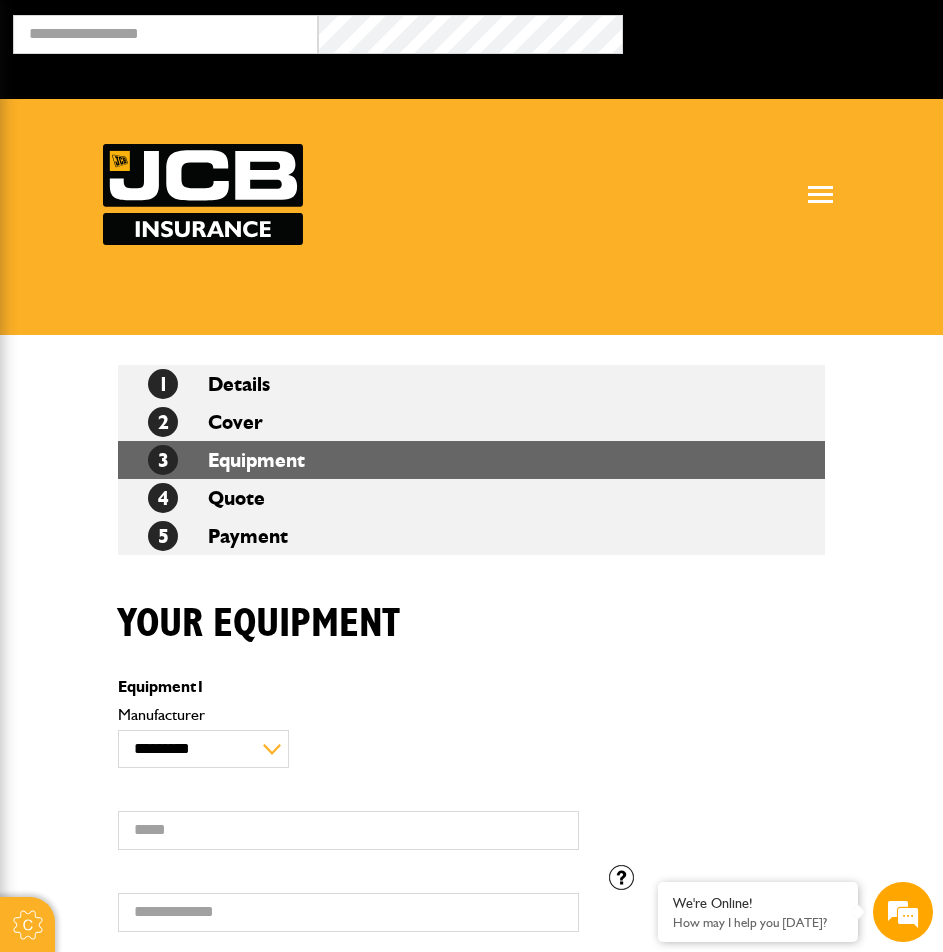 scroll, scrollTop: 200, scrollLeft: 0, axis: vertical 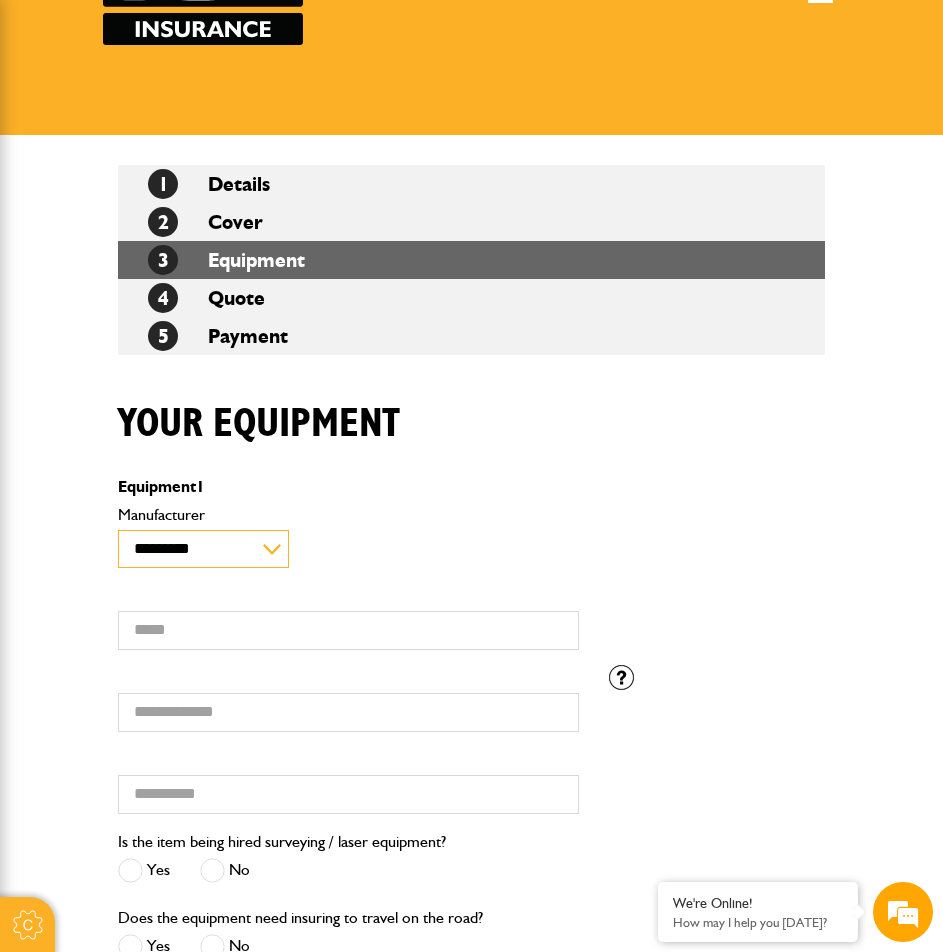 click on "**********" at bounding box center [203, 549] 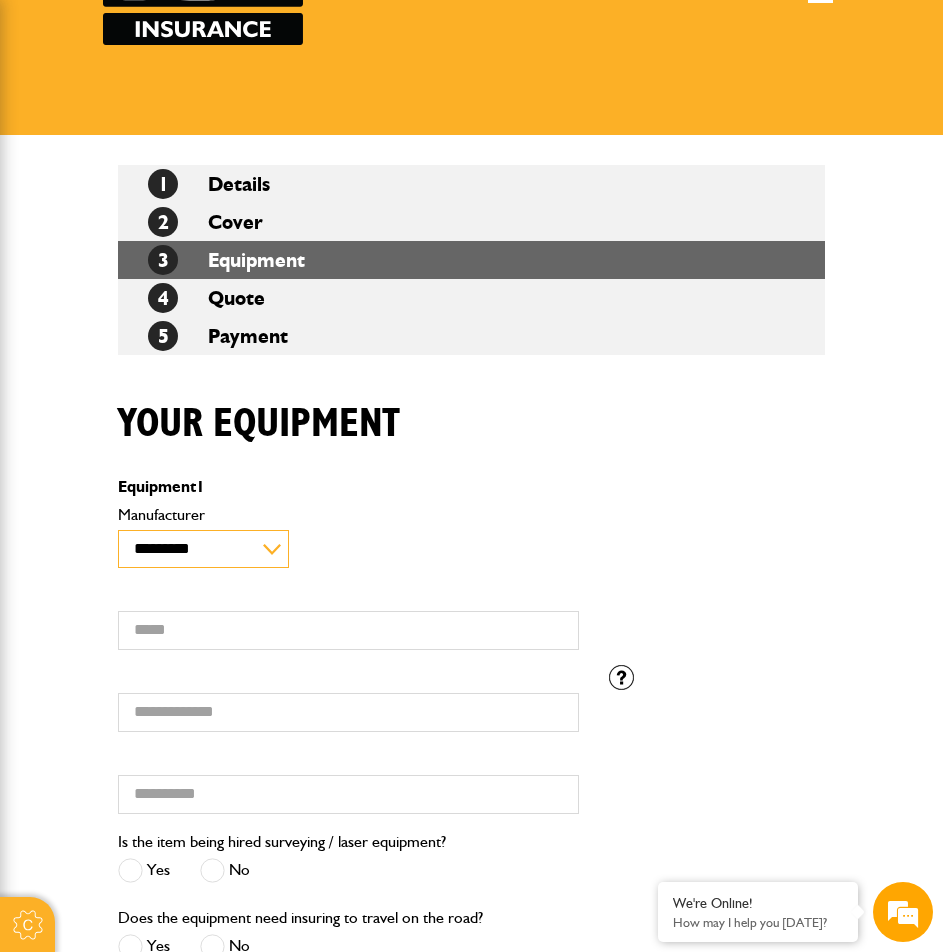 select on "**" 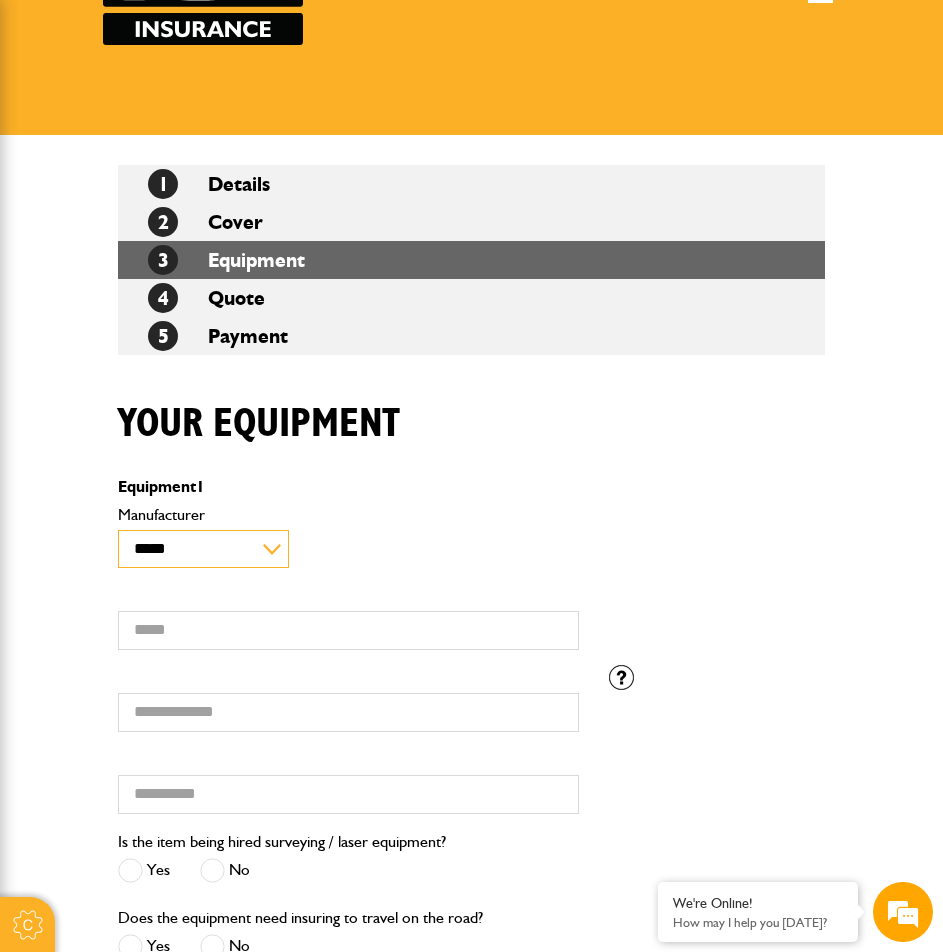 click on "**********" at bounding box center [203, 549] 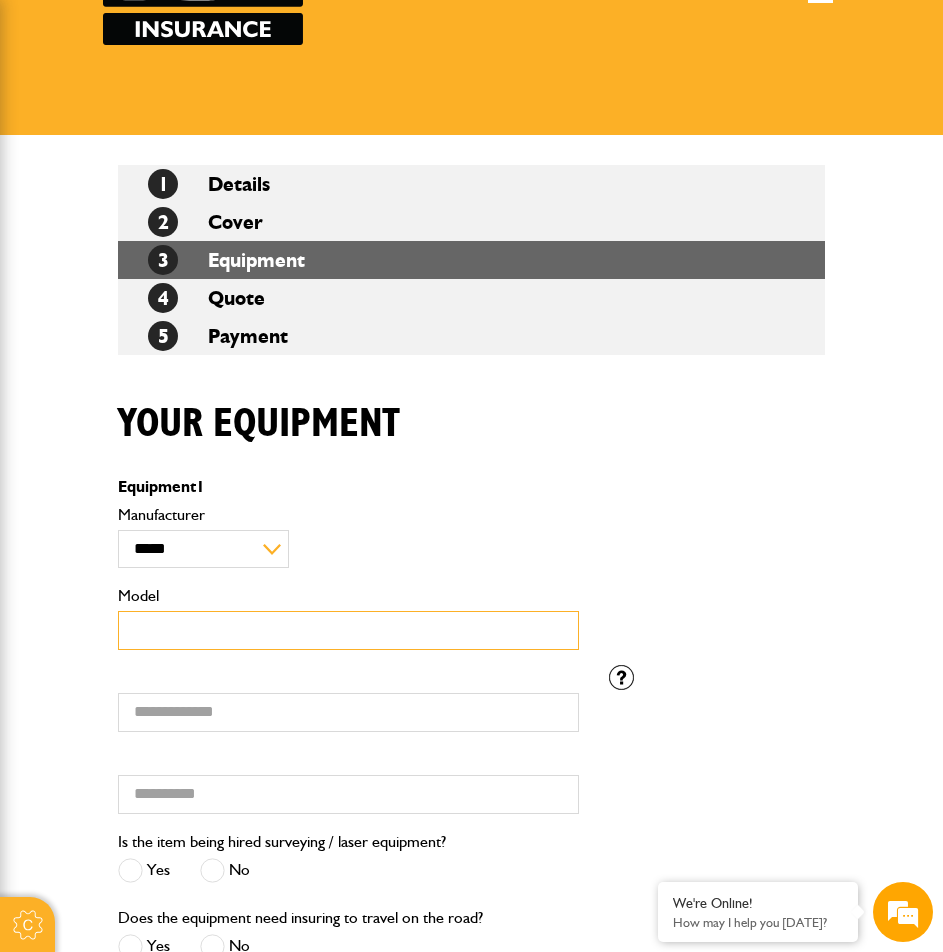 click on "Model" at bounding box center [348, 630] 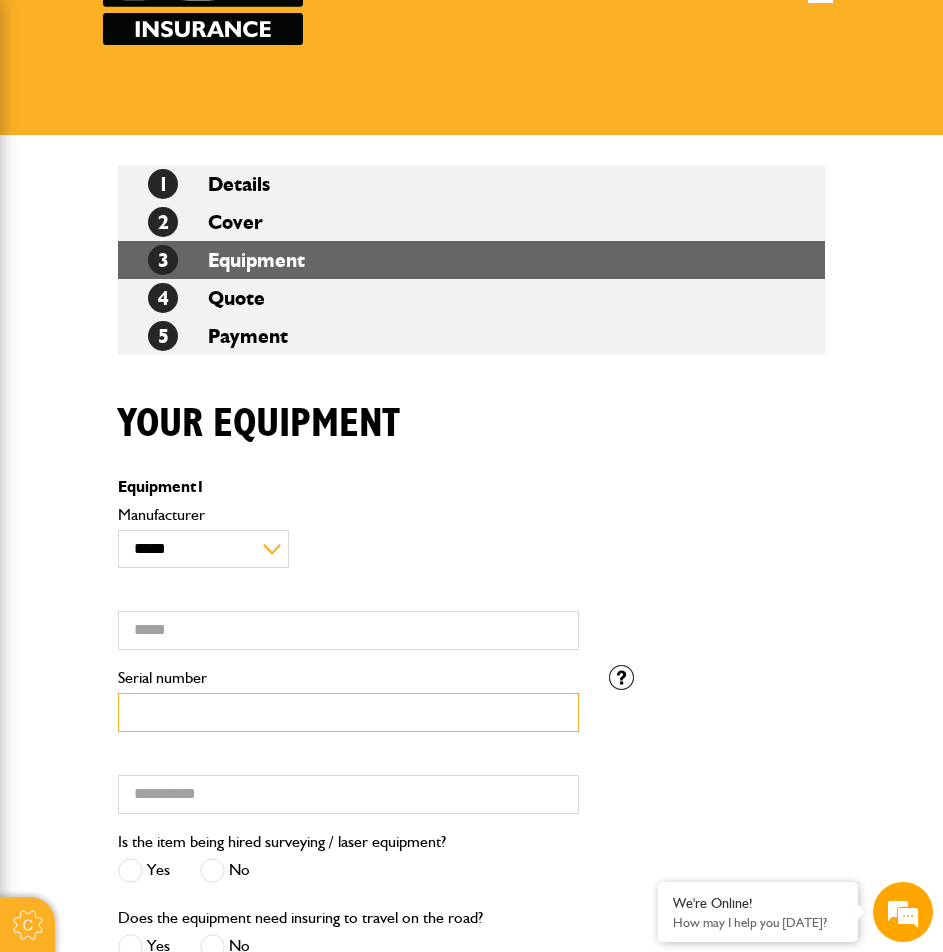 click on "Serial number" at bounding box center (348, 712) 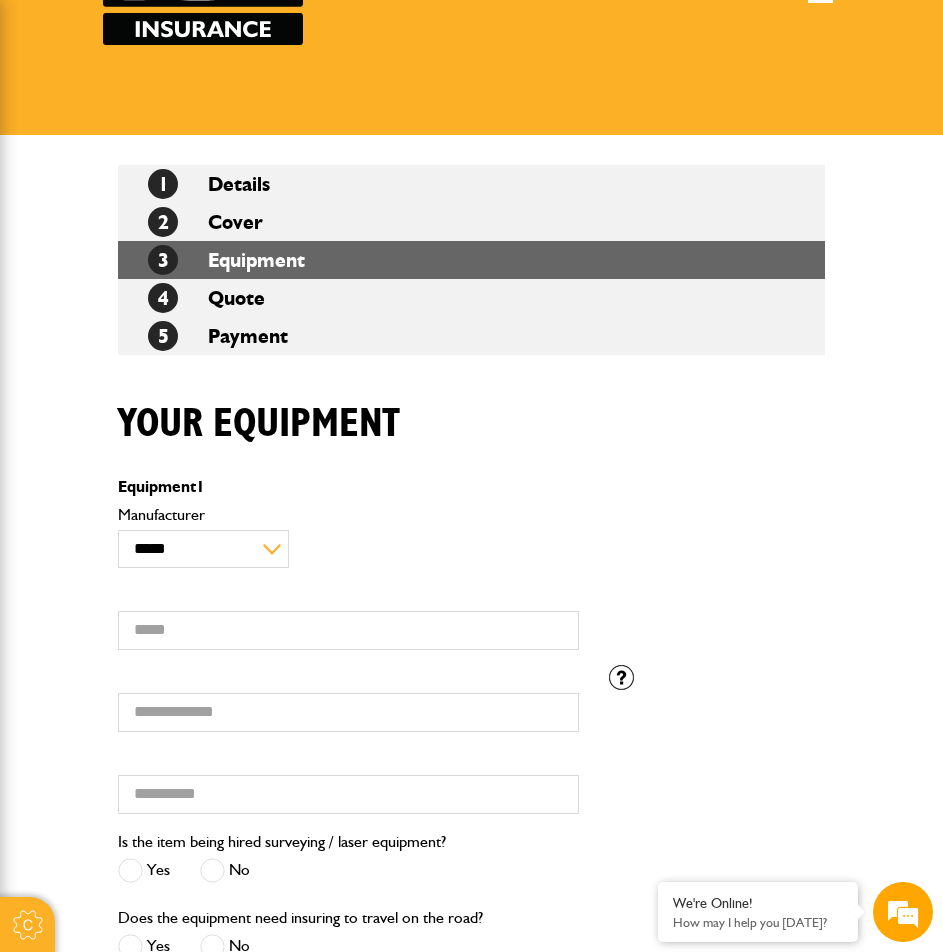 click on "Please enter the registration number if you do not have the correct serial number" at bounding box center [717, 677] 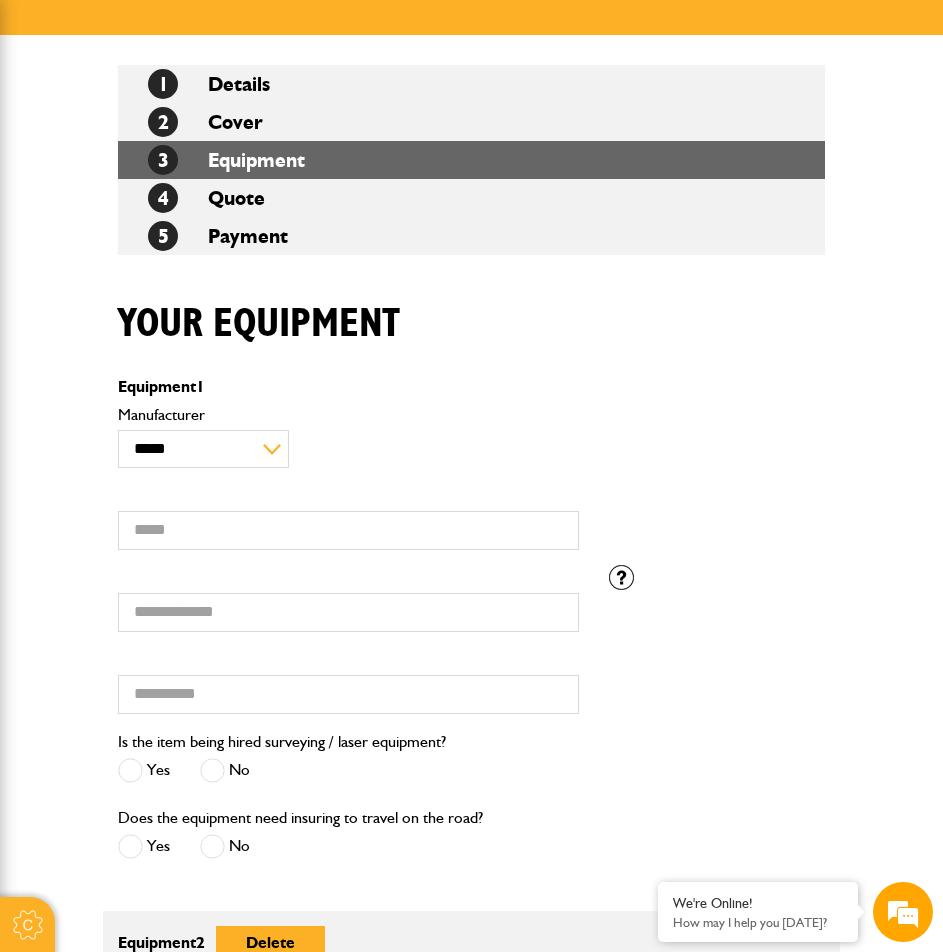click at bounding box center (212, 770) 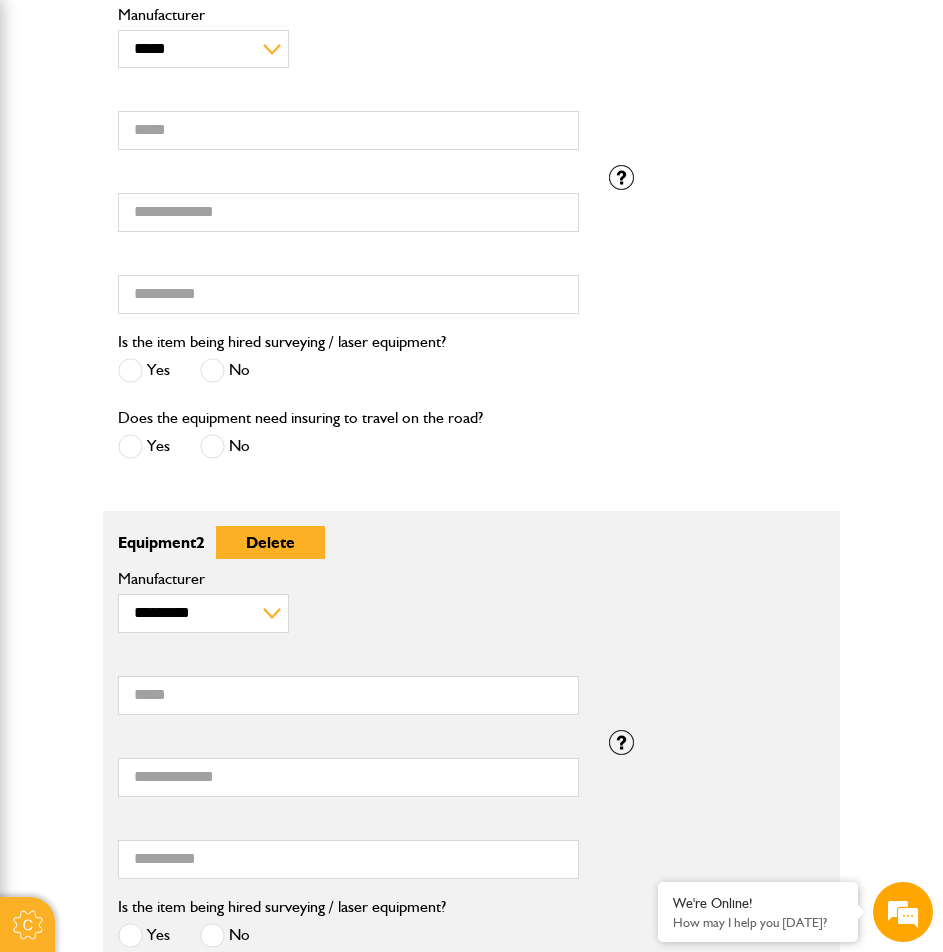 scroll, scrollTop: 600, scrollLeft: 0, axis: vertical 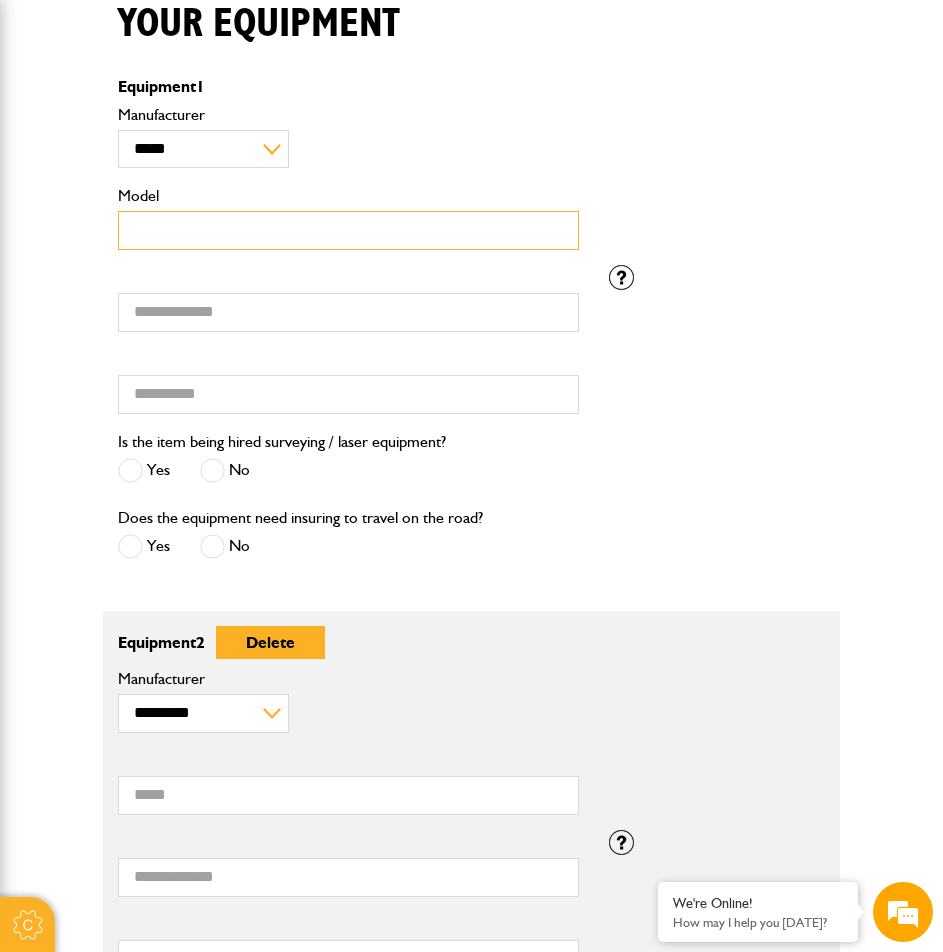 click on "Model" at bounding box center (348, 230) 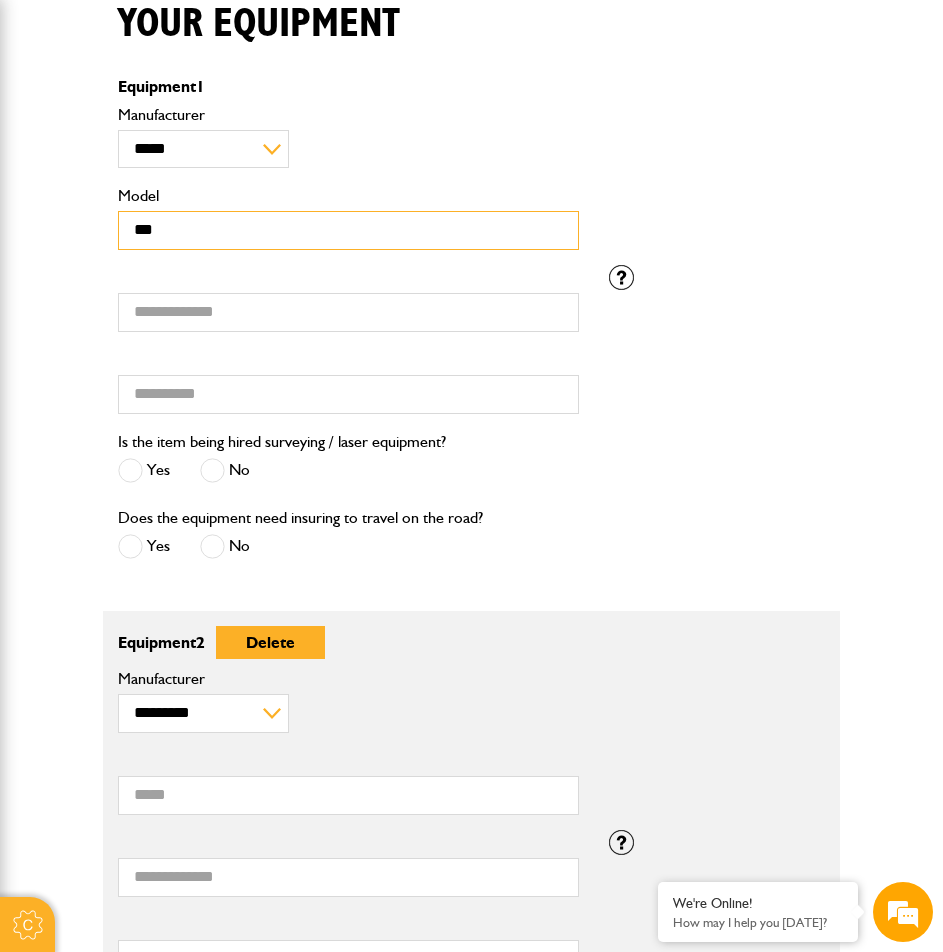 type on "***" 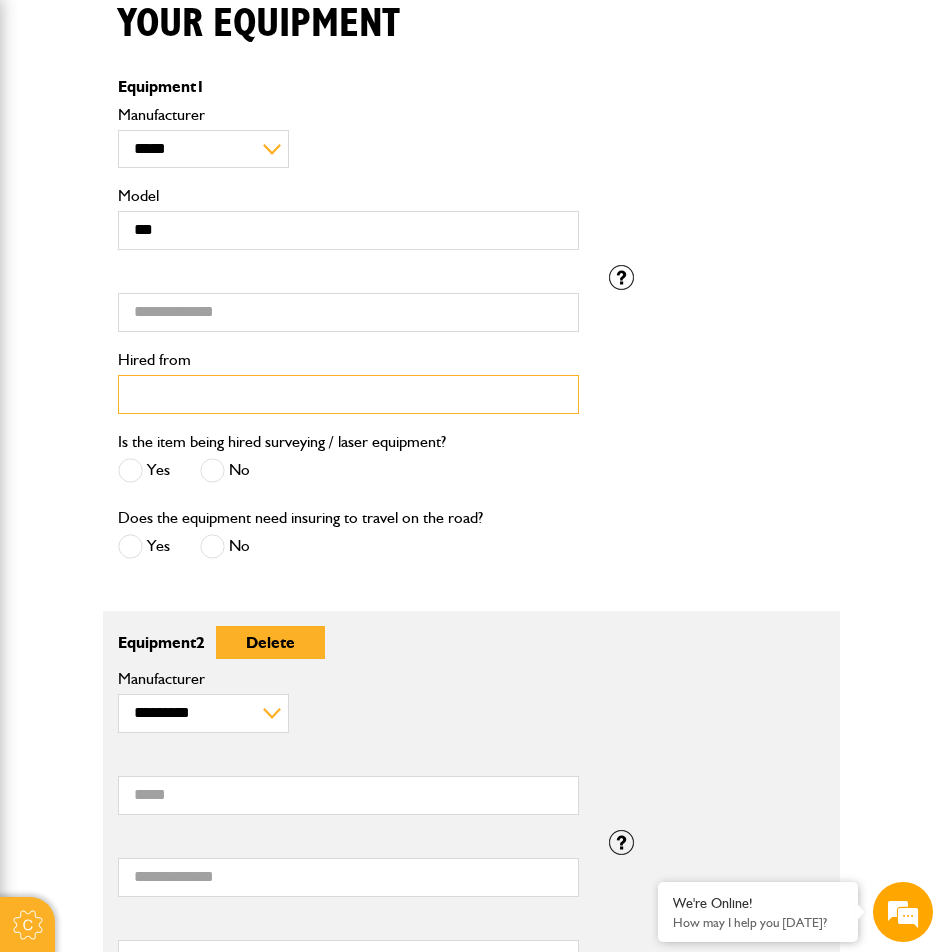 click on "Hired from" at bounding box center [348, 394] 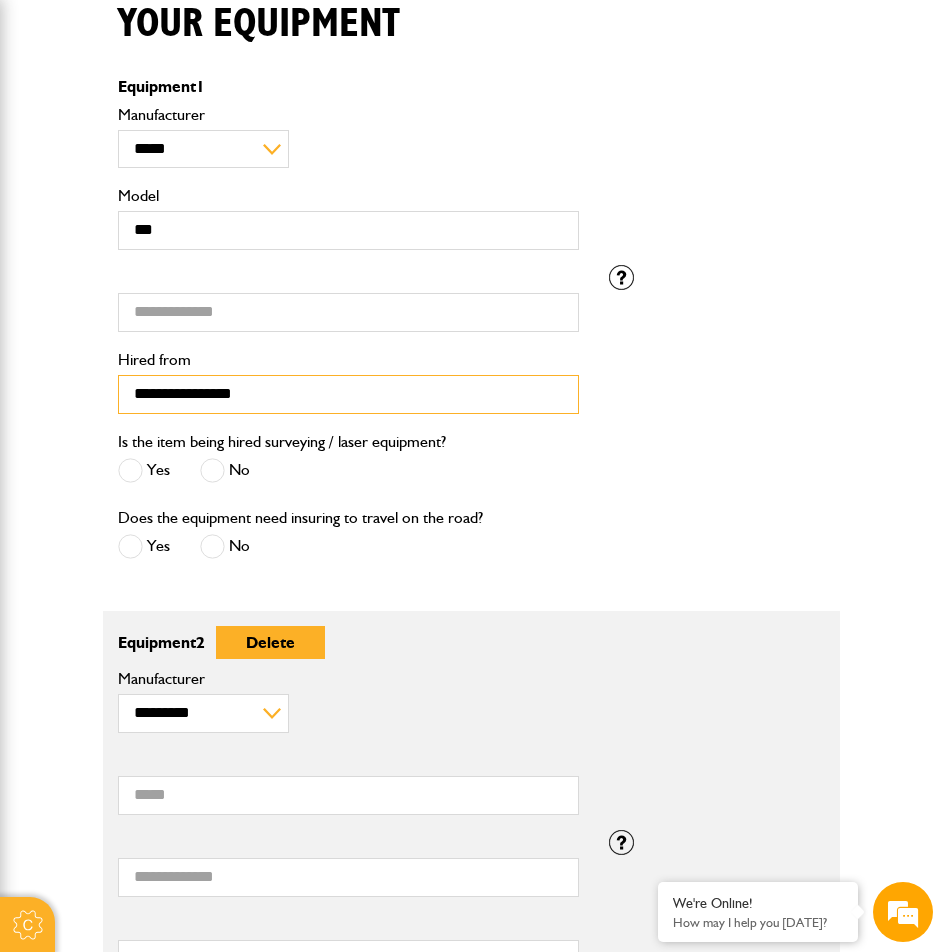 click on "**********" at bounding box center [348, 394] 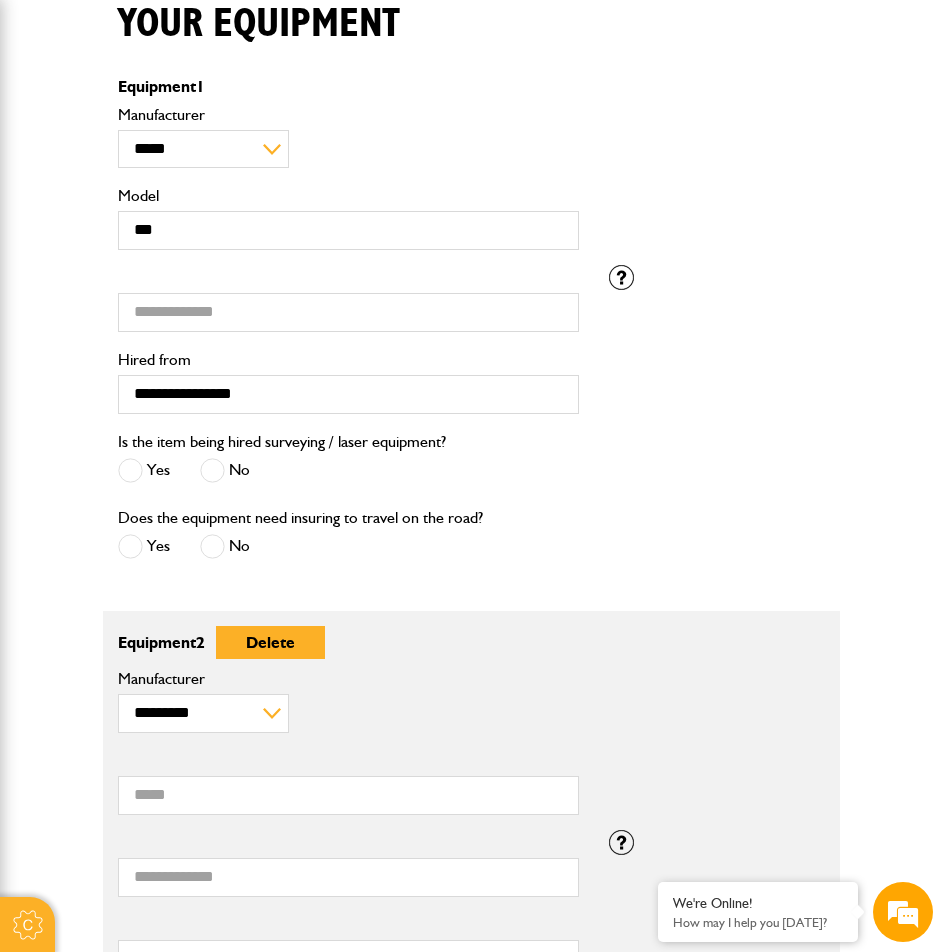 click on "**********" at bounding box center (471, 725) 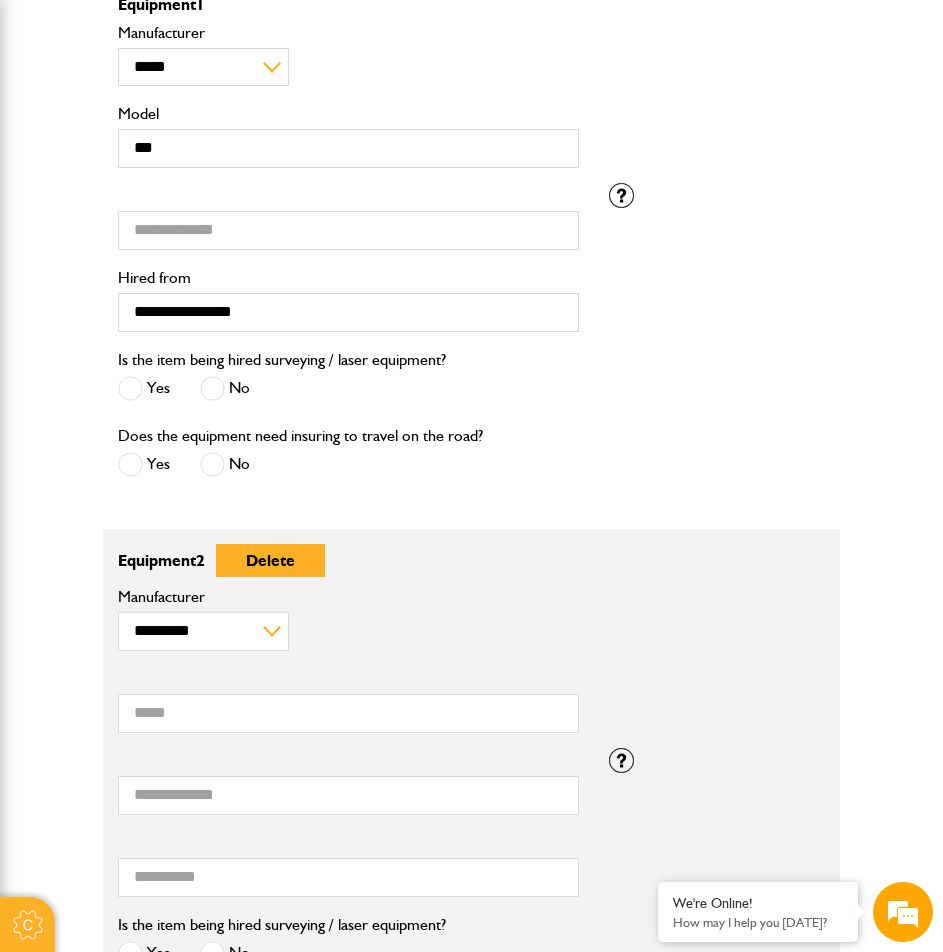 drag, startPoint x: 730, startPoint y: 481, endPoint x: 713, endPoint y: 366, distance: 116.24973 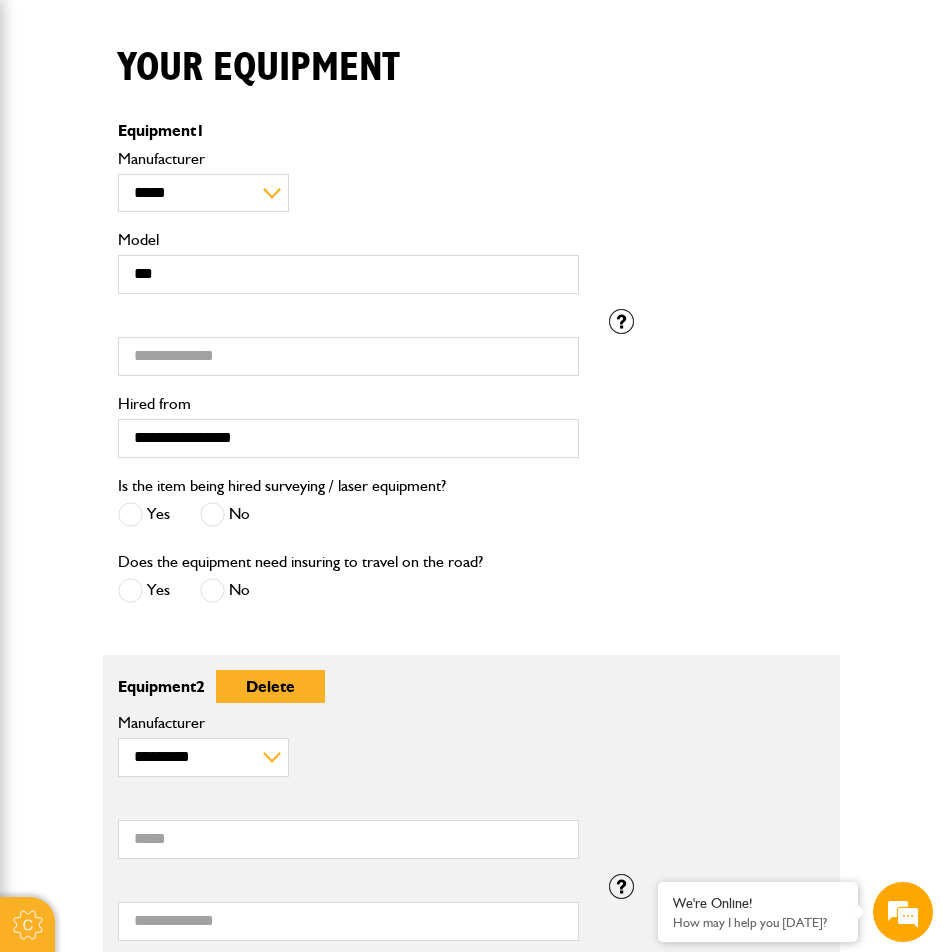 click at bounding box center (130, 590) 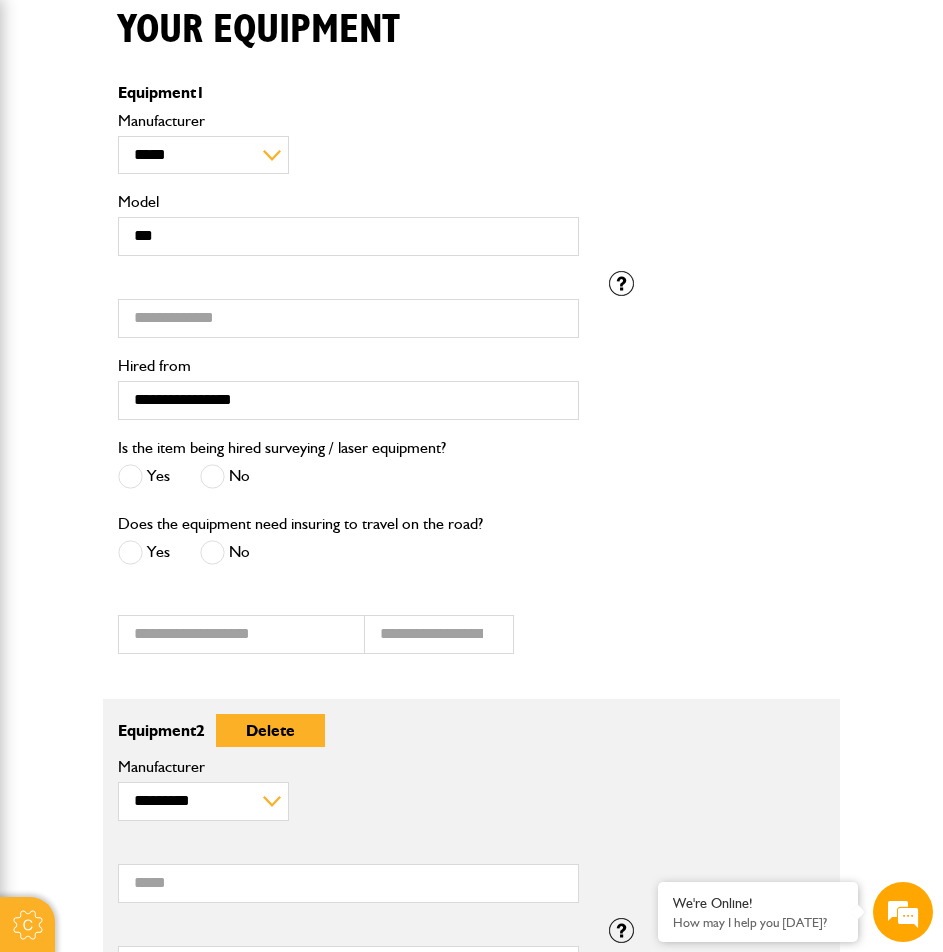 scroll, scrollTop: 471, scrollLeft: 0, axis: vertical 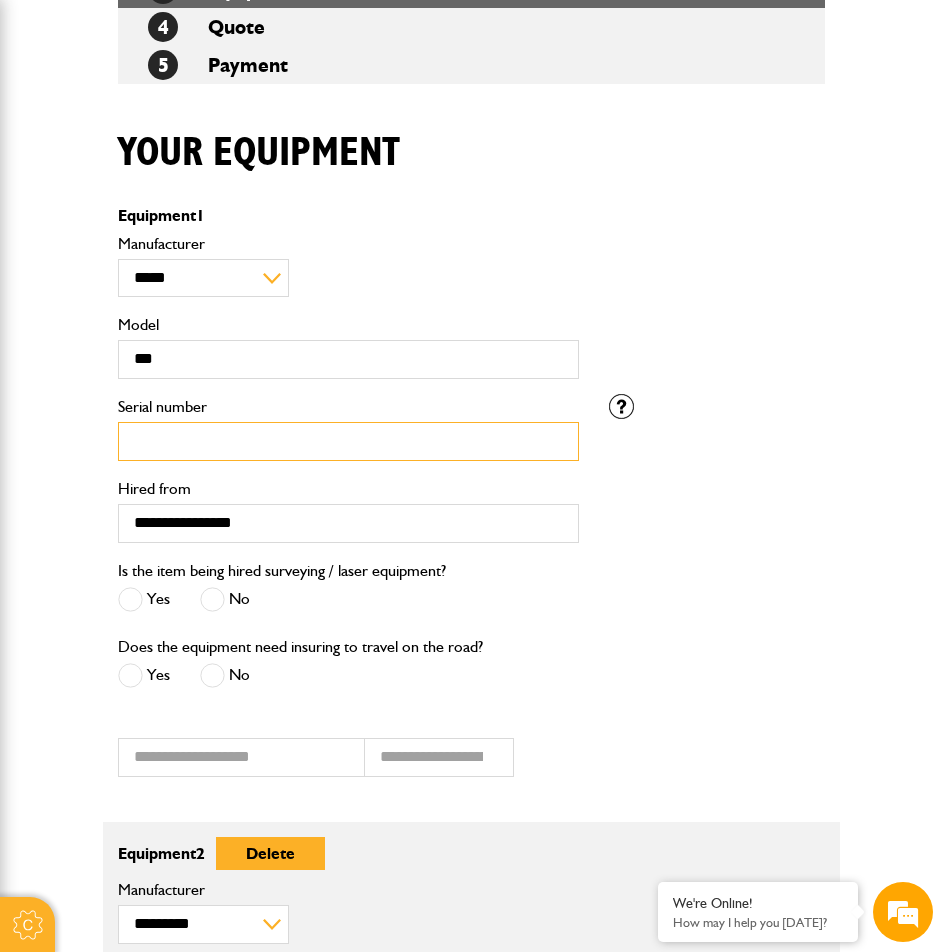 click on "Serial number" at bounding box center (348, 441) 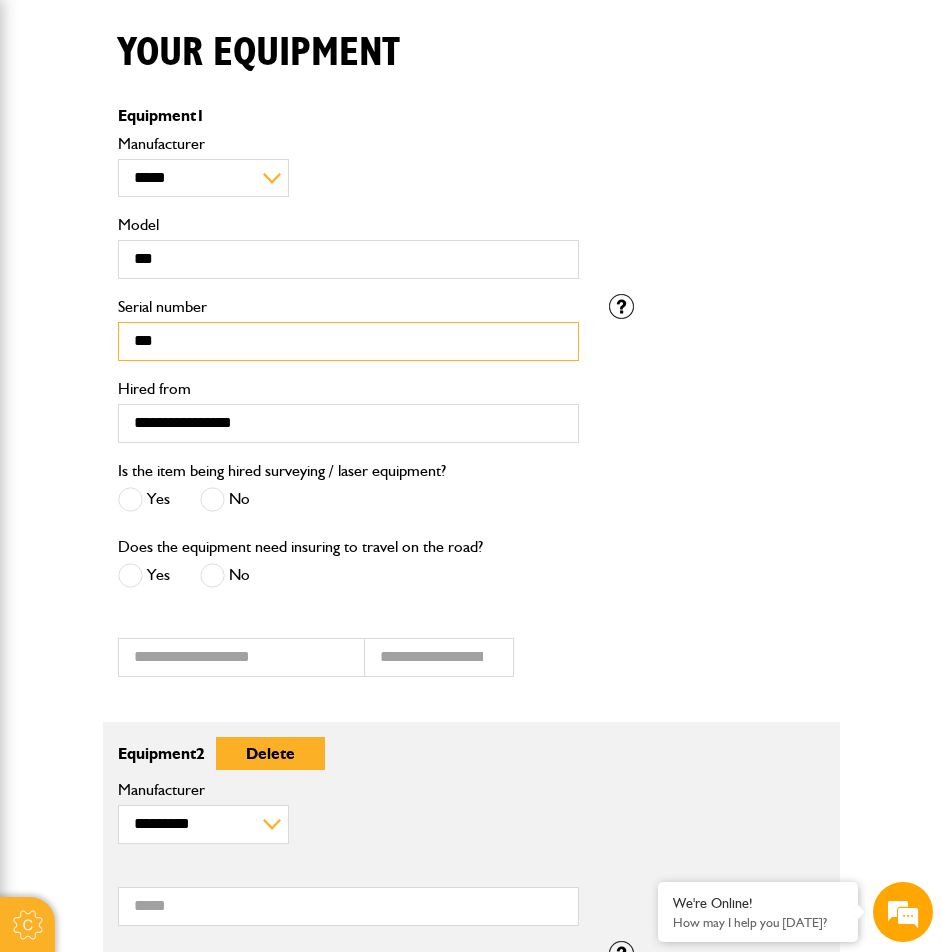 scroll, scrollTop: 671, scrollLeft: 0, axis: vertical 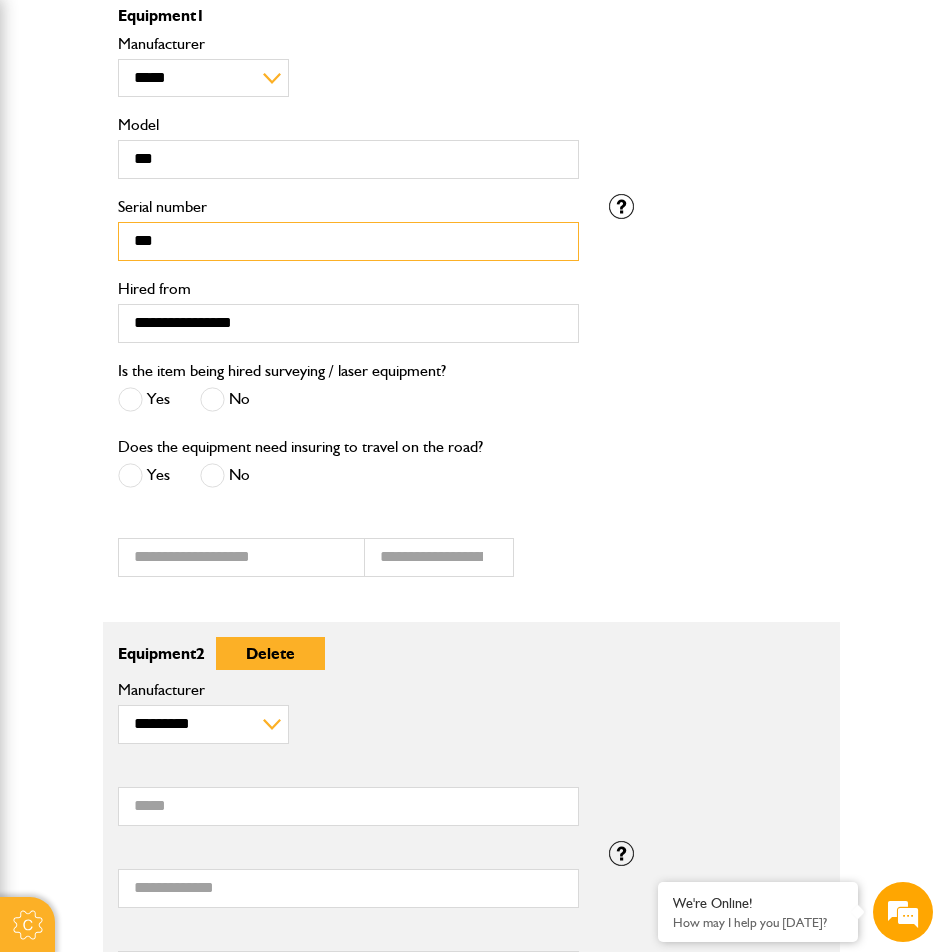 type on "***" 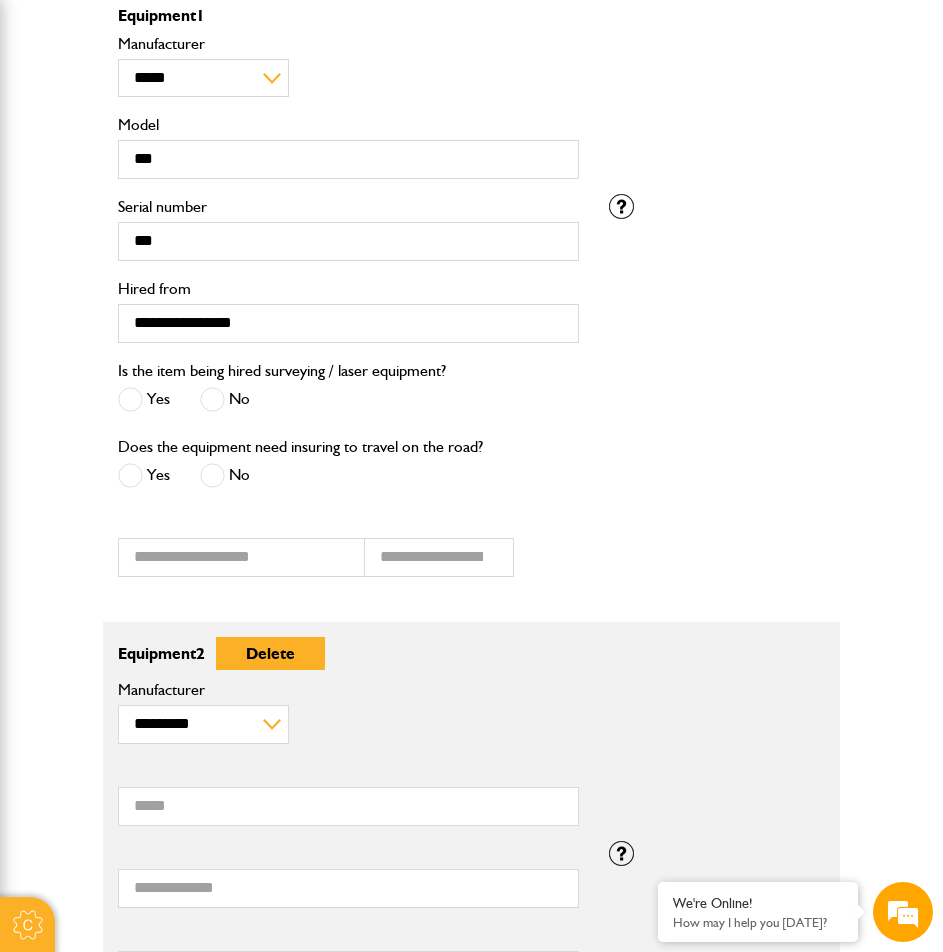 click at bounding box center [212, 475] 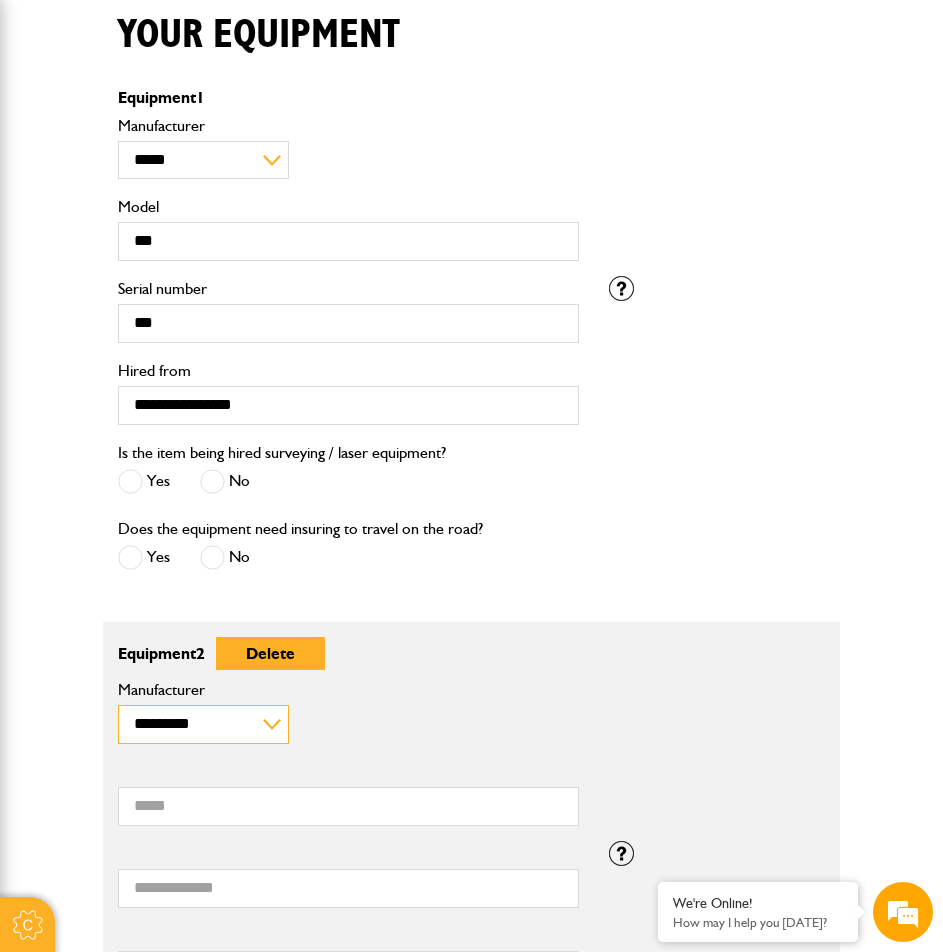 click on "**********" at bounding box center [203, 724] 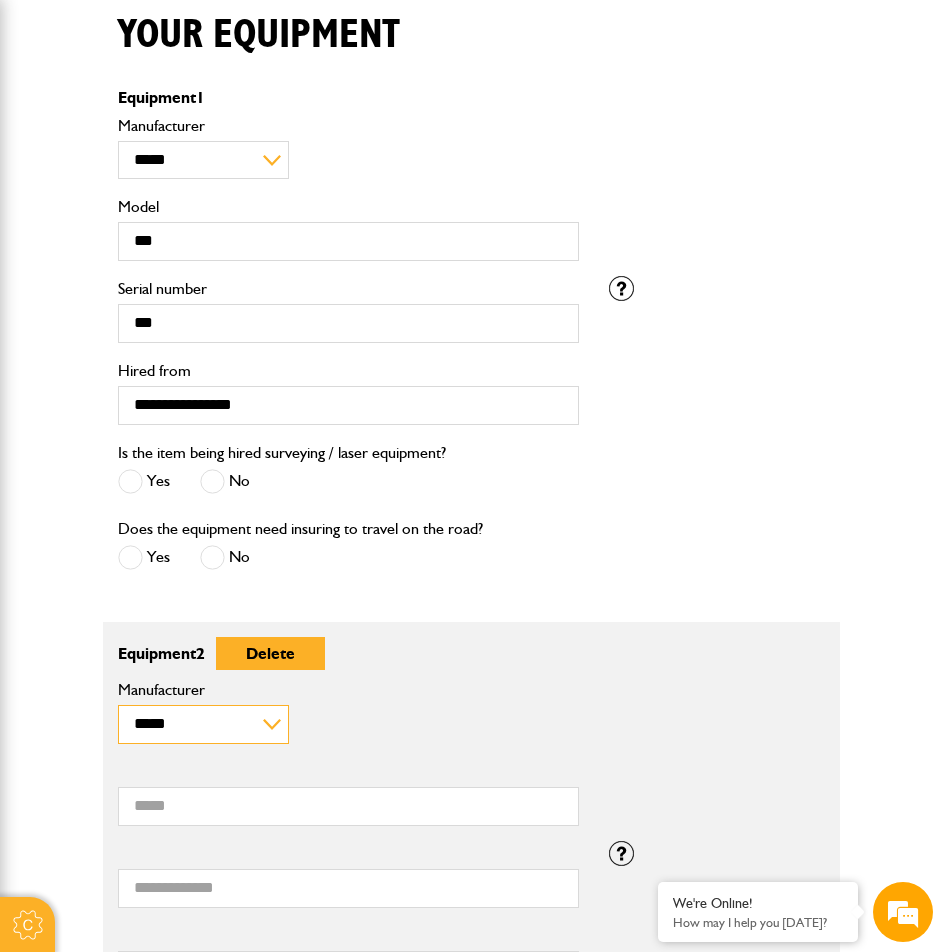 click on "**********" at bounding box center (203, 724) 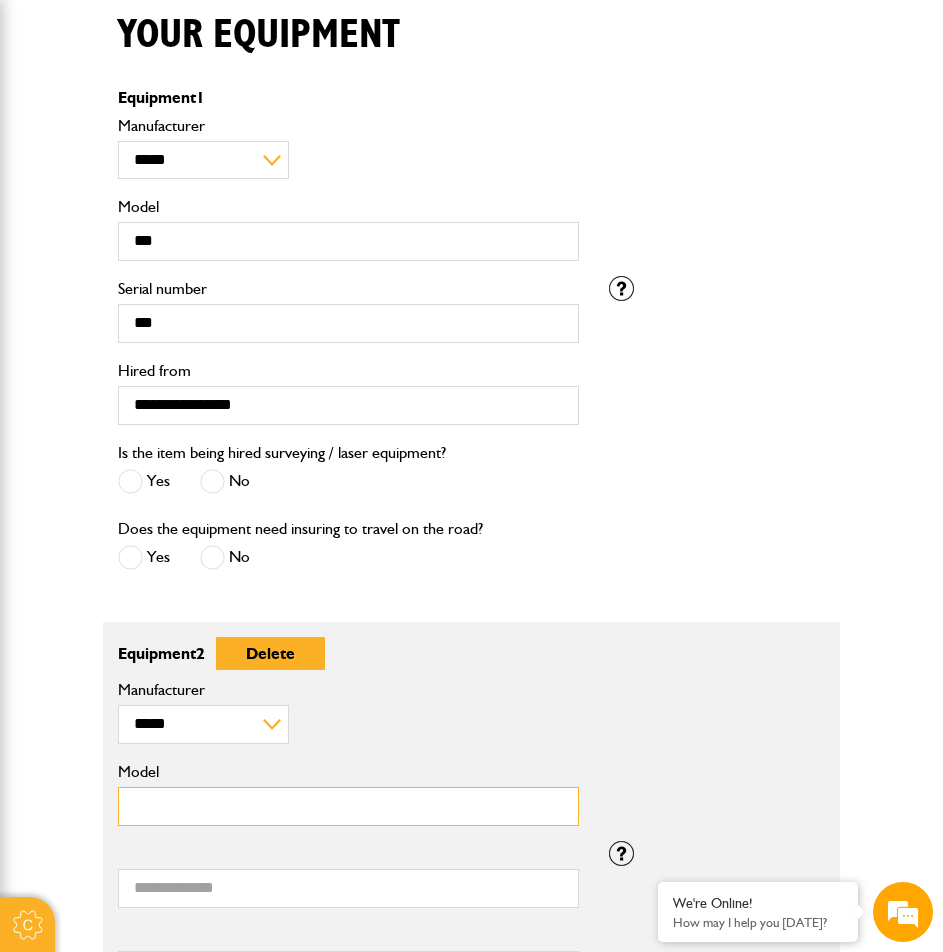 click on "Model" at bounding box center [348, 806] 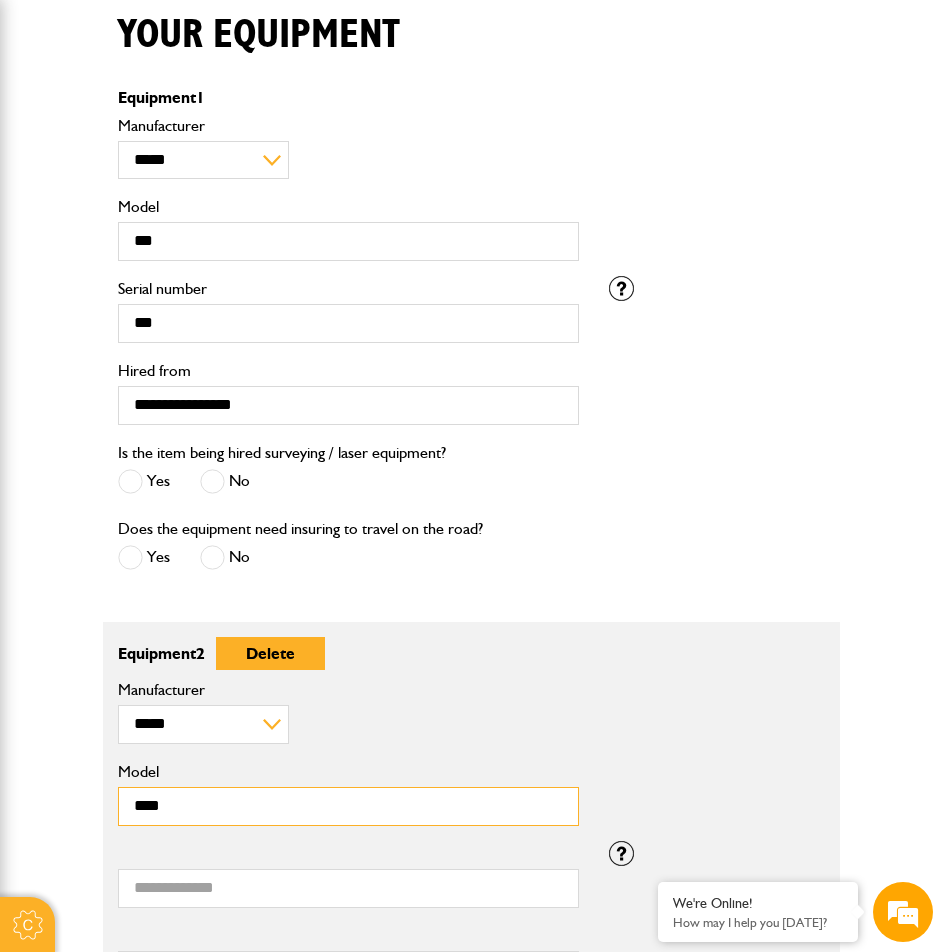 scroll, scrollTop: 689, scrollLeft: 0, axis: vertical 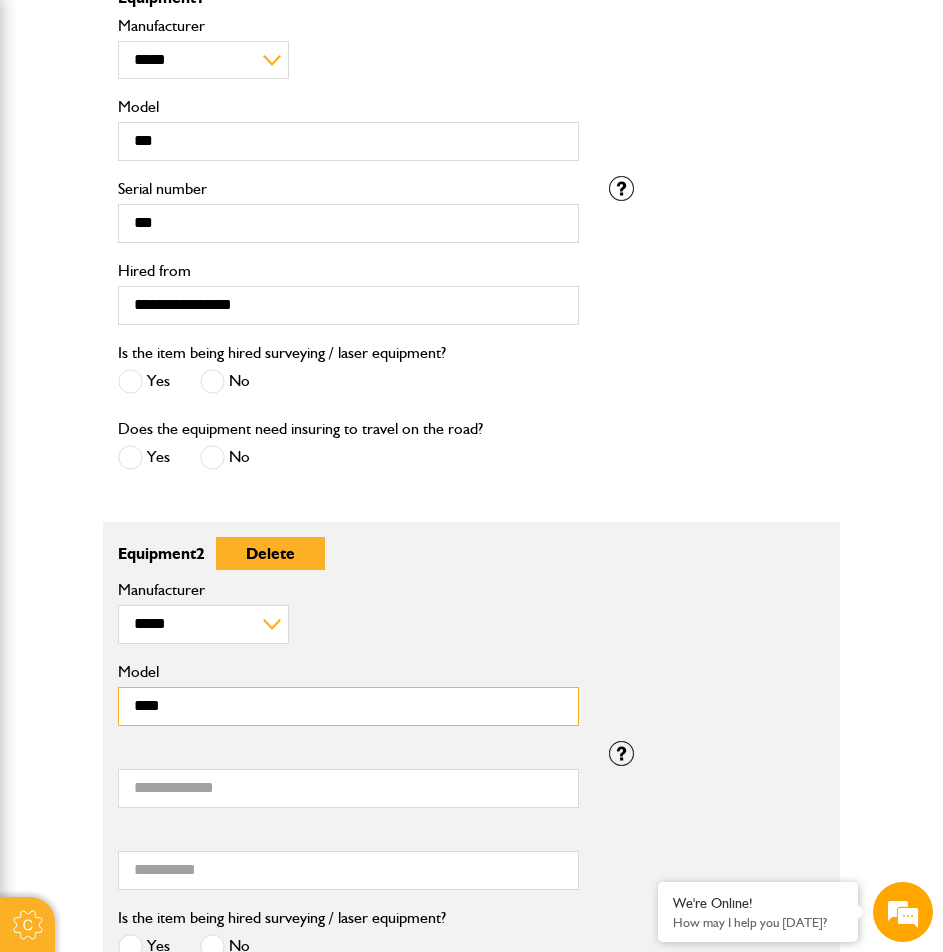 type on "****" 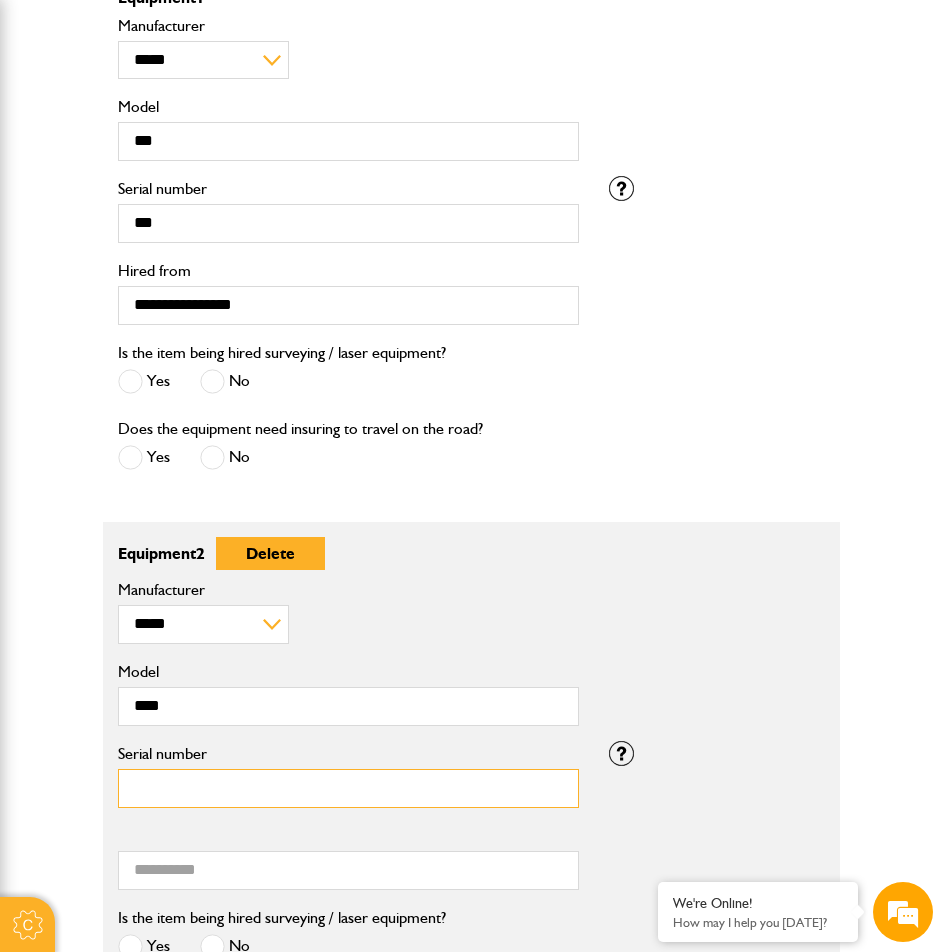 click on "Serial number" at bounding box center [348, 788] 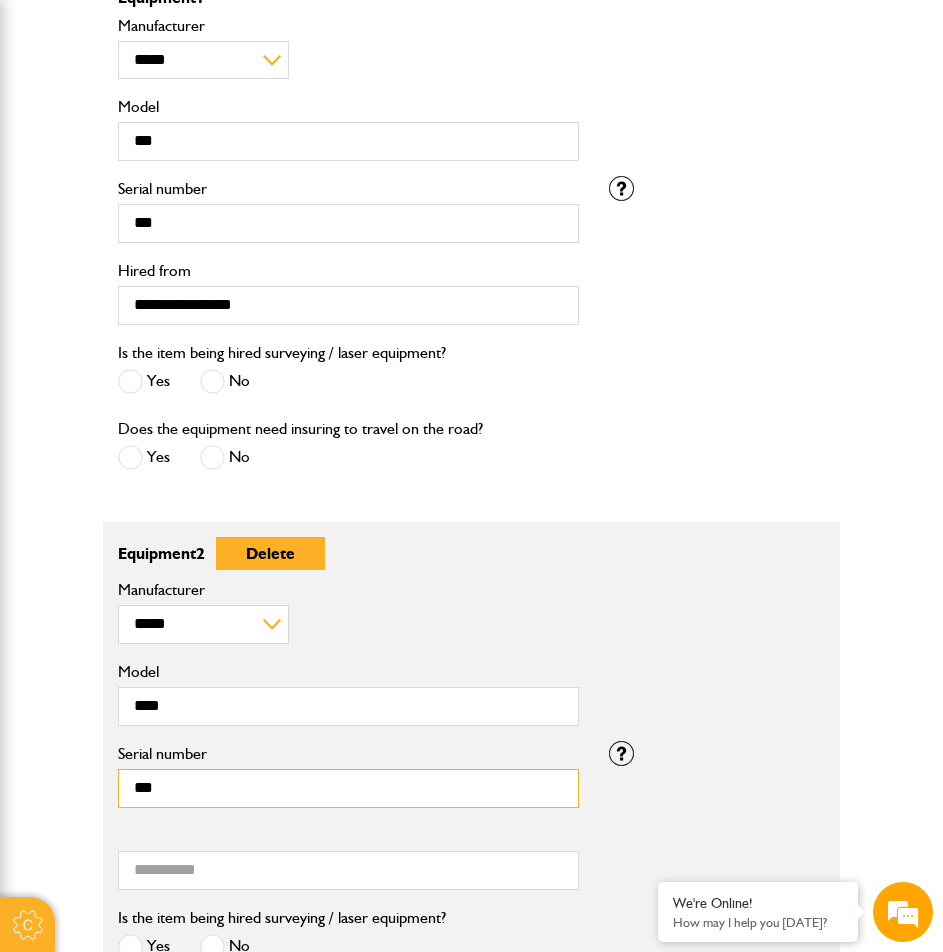 scroll, scrollTop: 789, scrollLeft: 0, axis: vertical 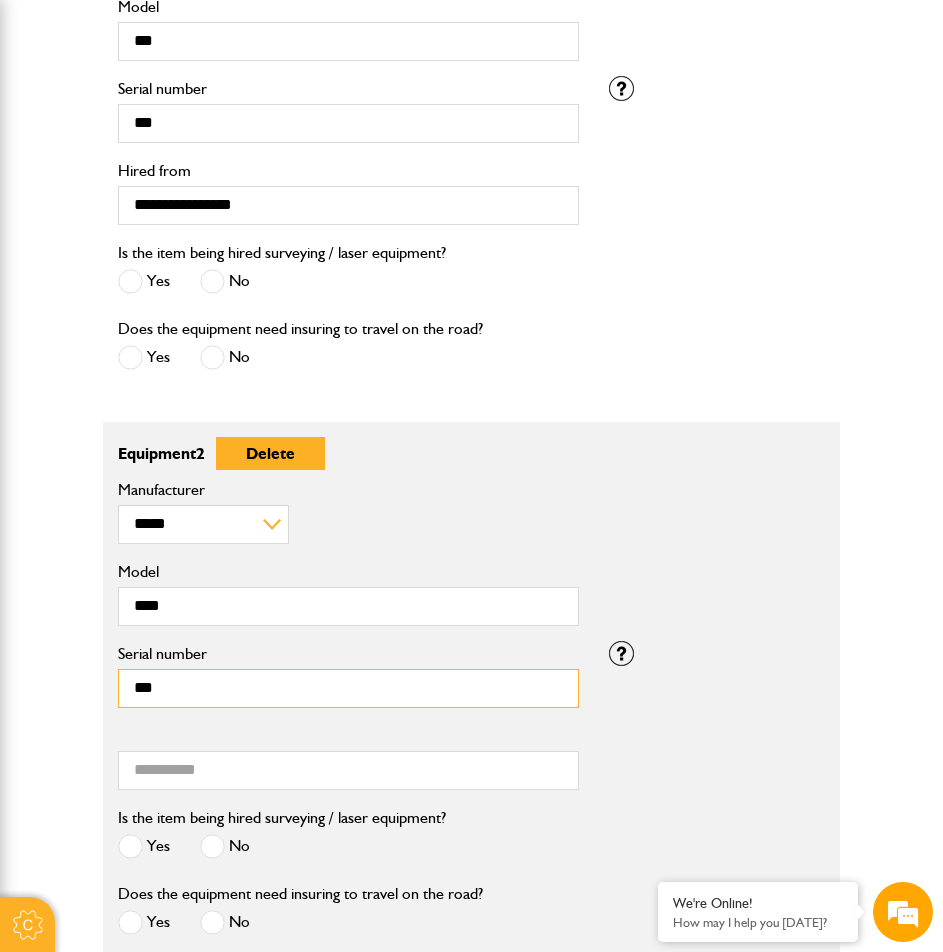 type on "***" 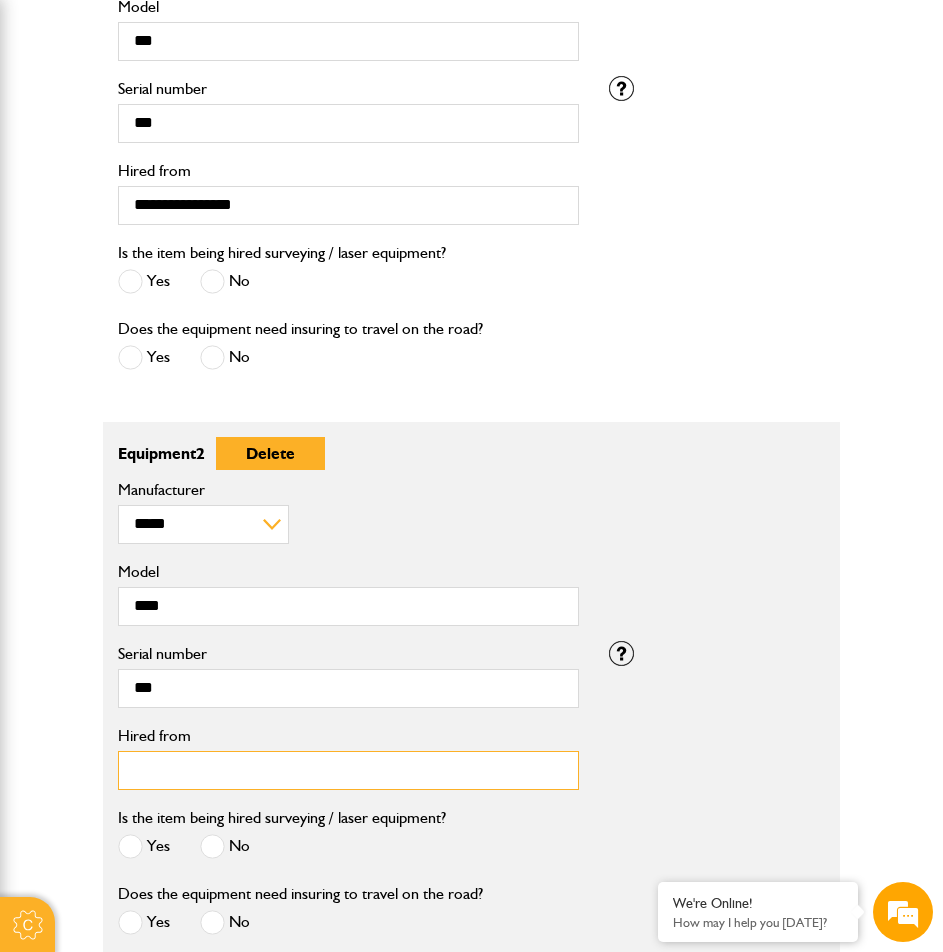 click on "Hired from" at bounding box center (348, 770) 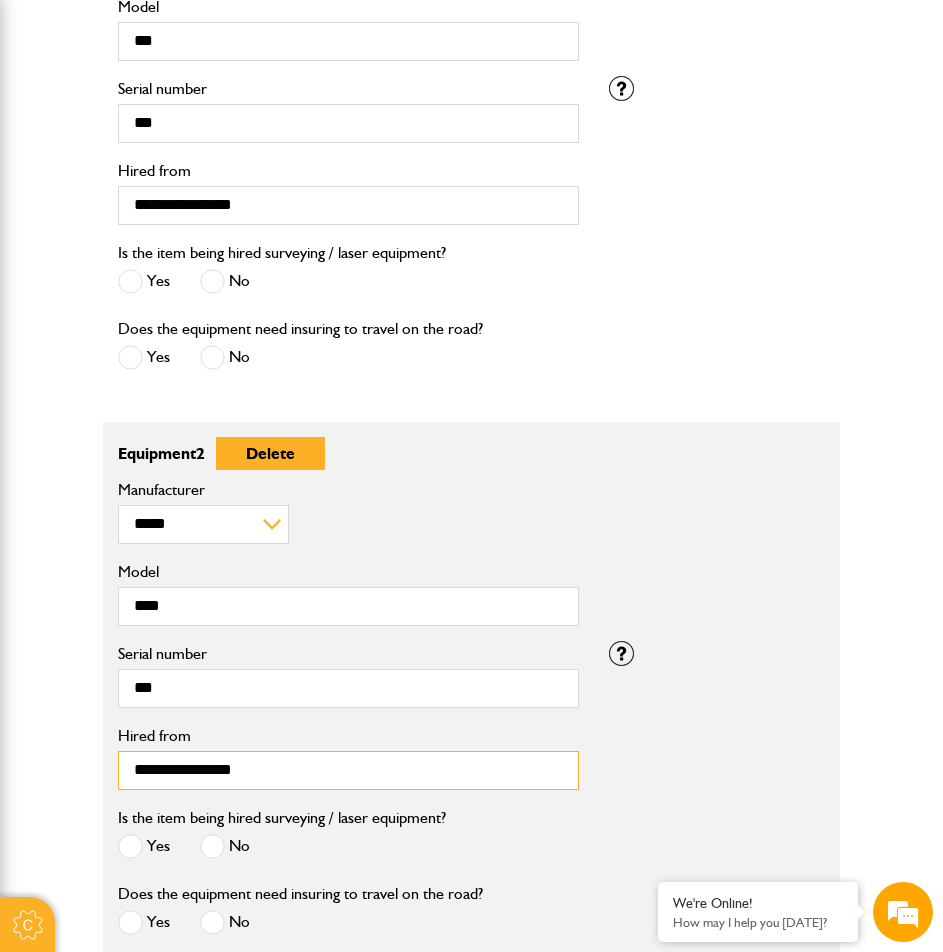 type on "**********" 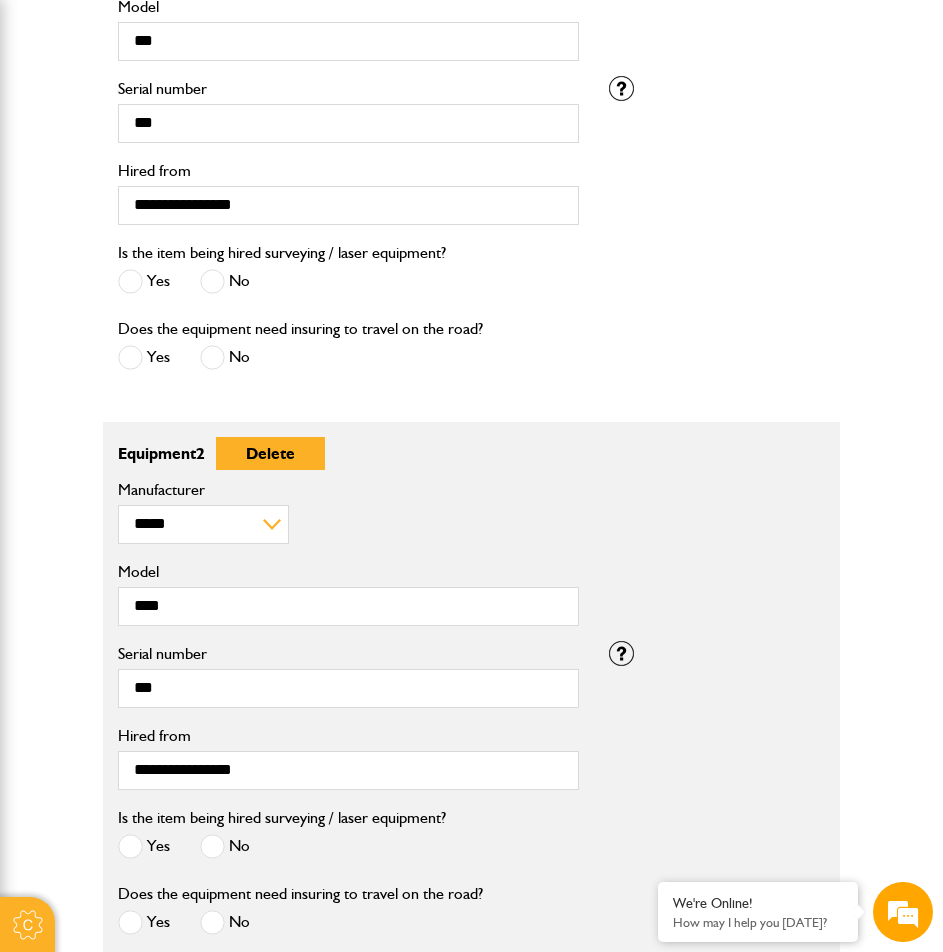 click at bounding box center (212, 846) 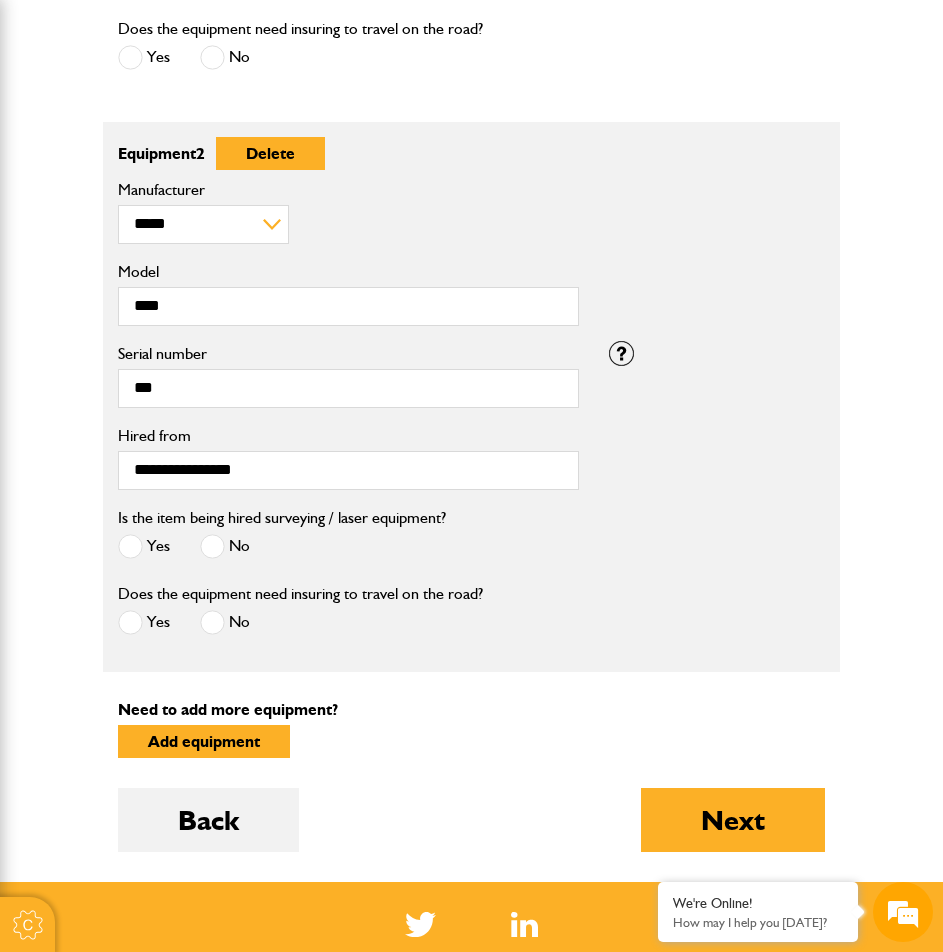 scroll, scrollTop: 1189, scrollLeft: 0, axis: vertical 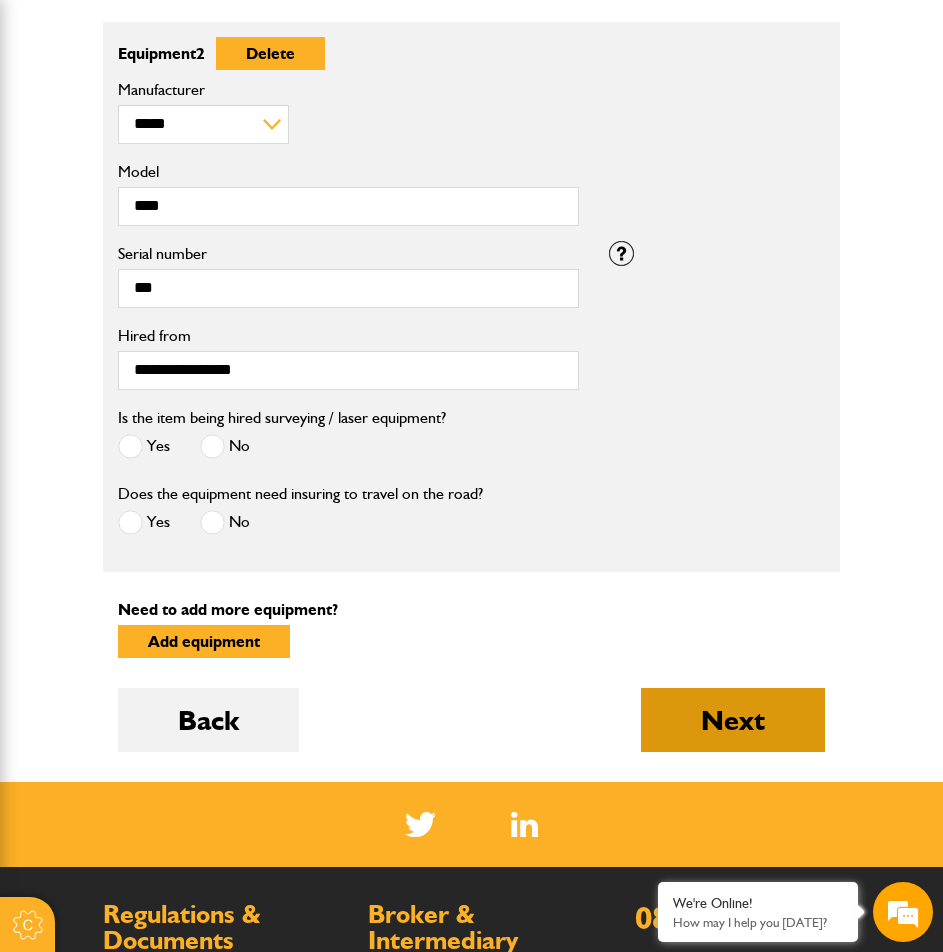 click on "Next" at bounding box center (733, 720) 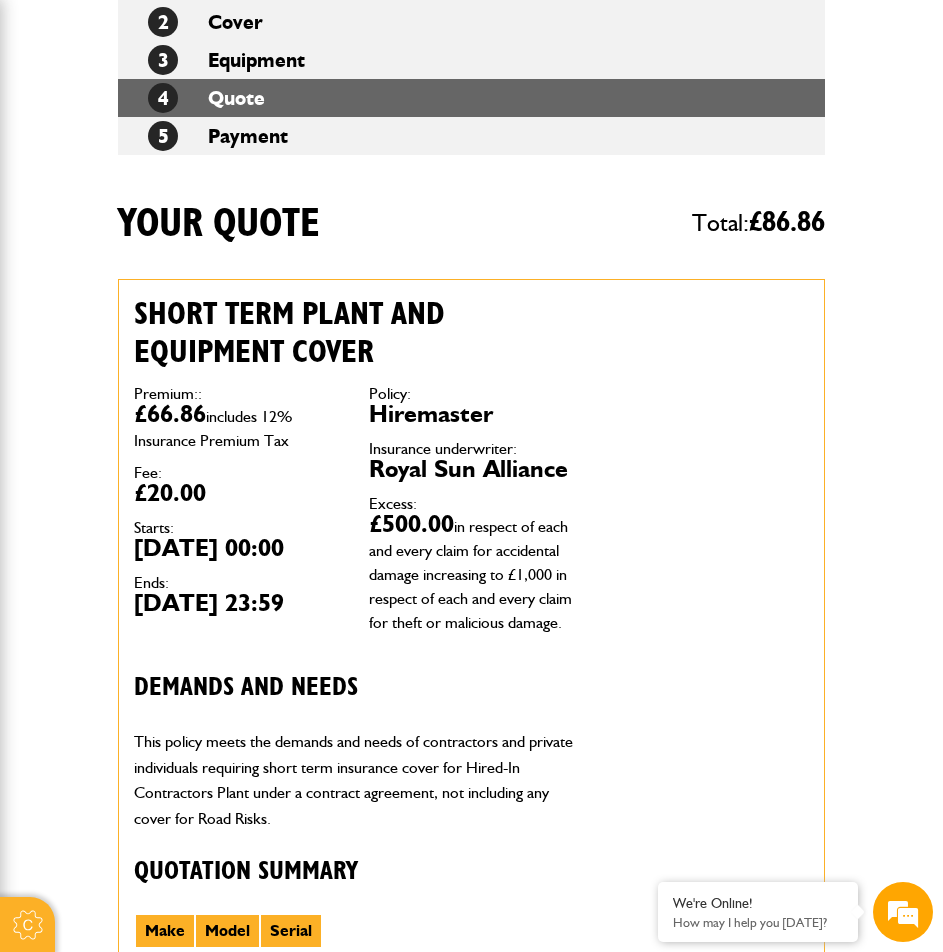 scroll, scrollTop: 300, scrollLeft: 0, axis: vertical 